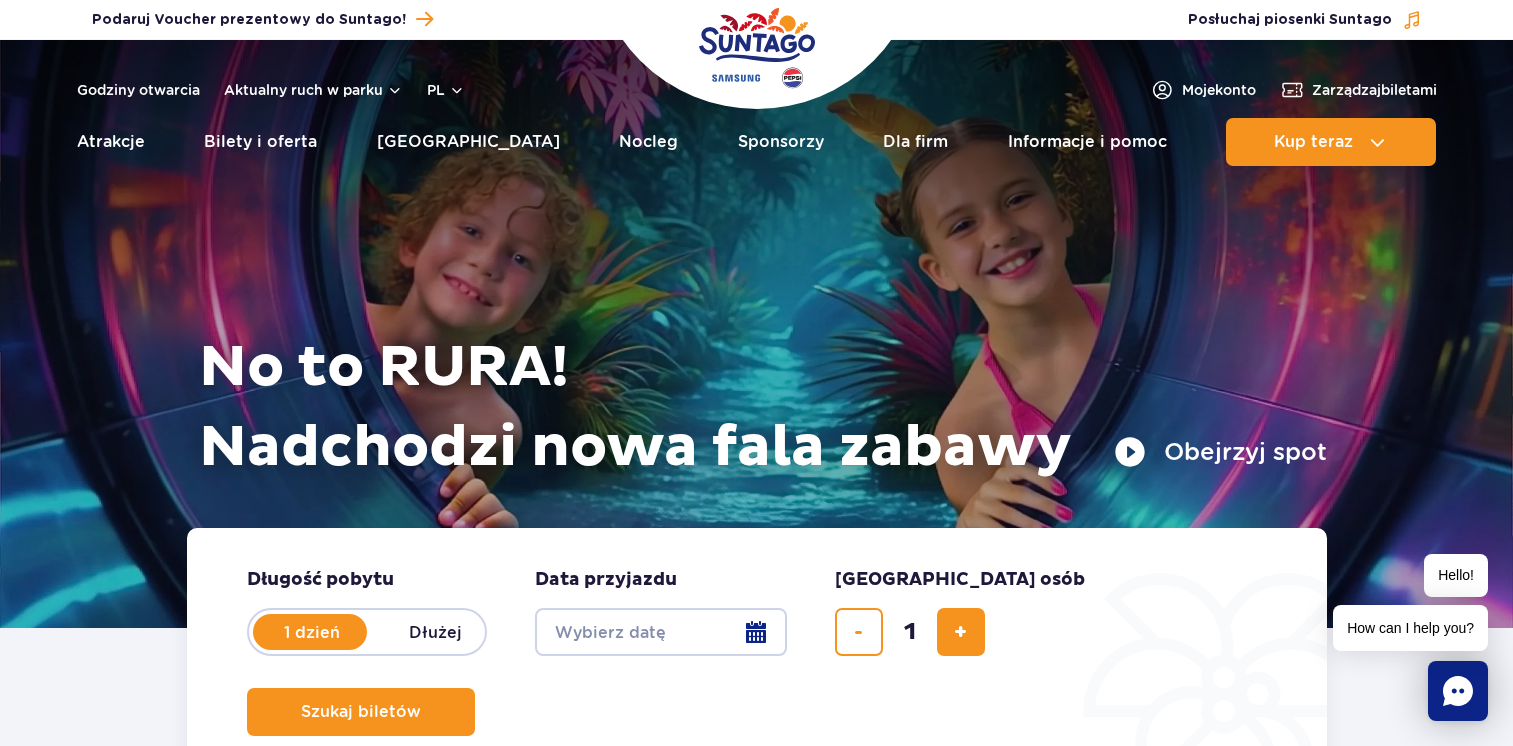 scroll, scrollTop: 0, scrollLeft: 0, axis: both 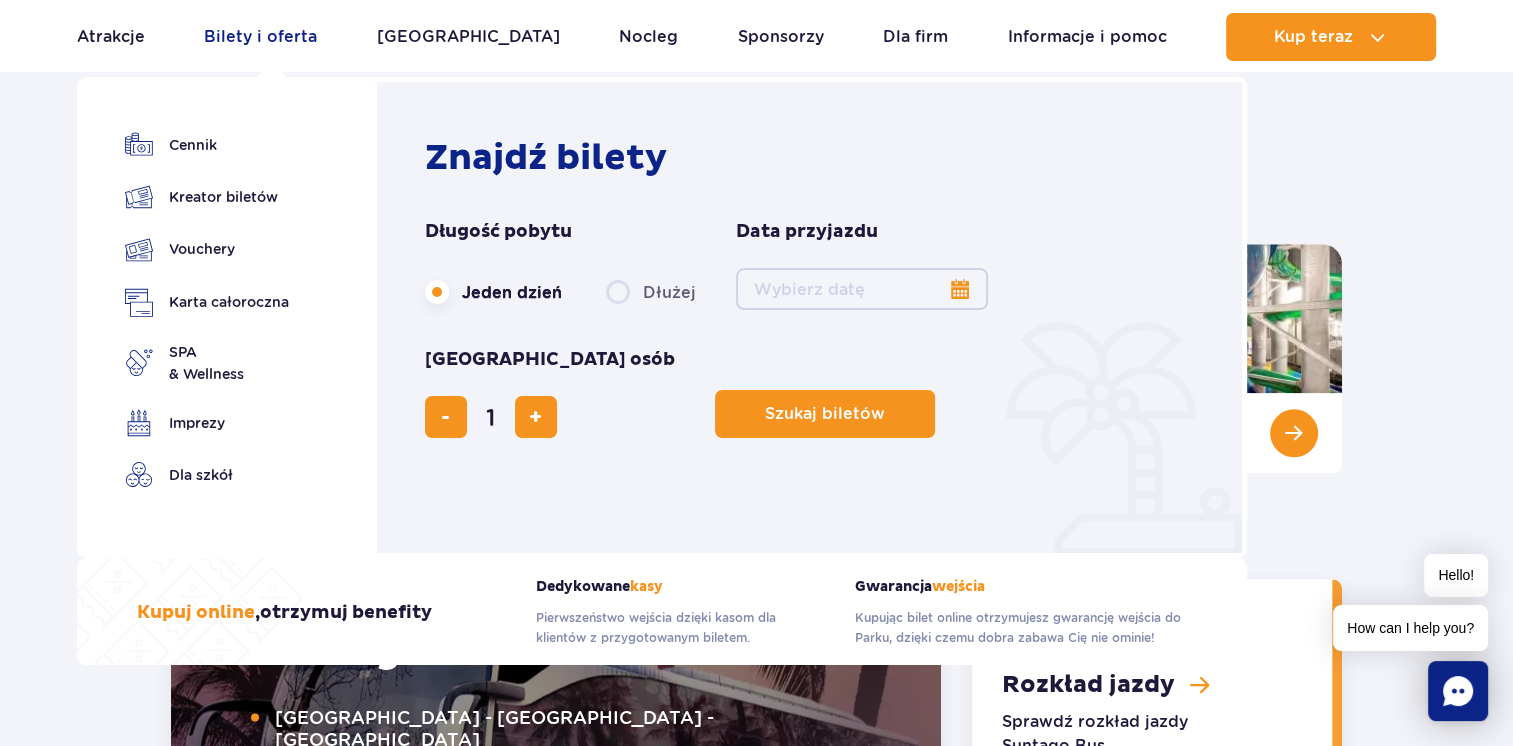 click on "Bilety i oferta" at bounding box center [260, 37] 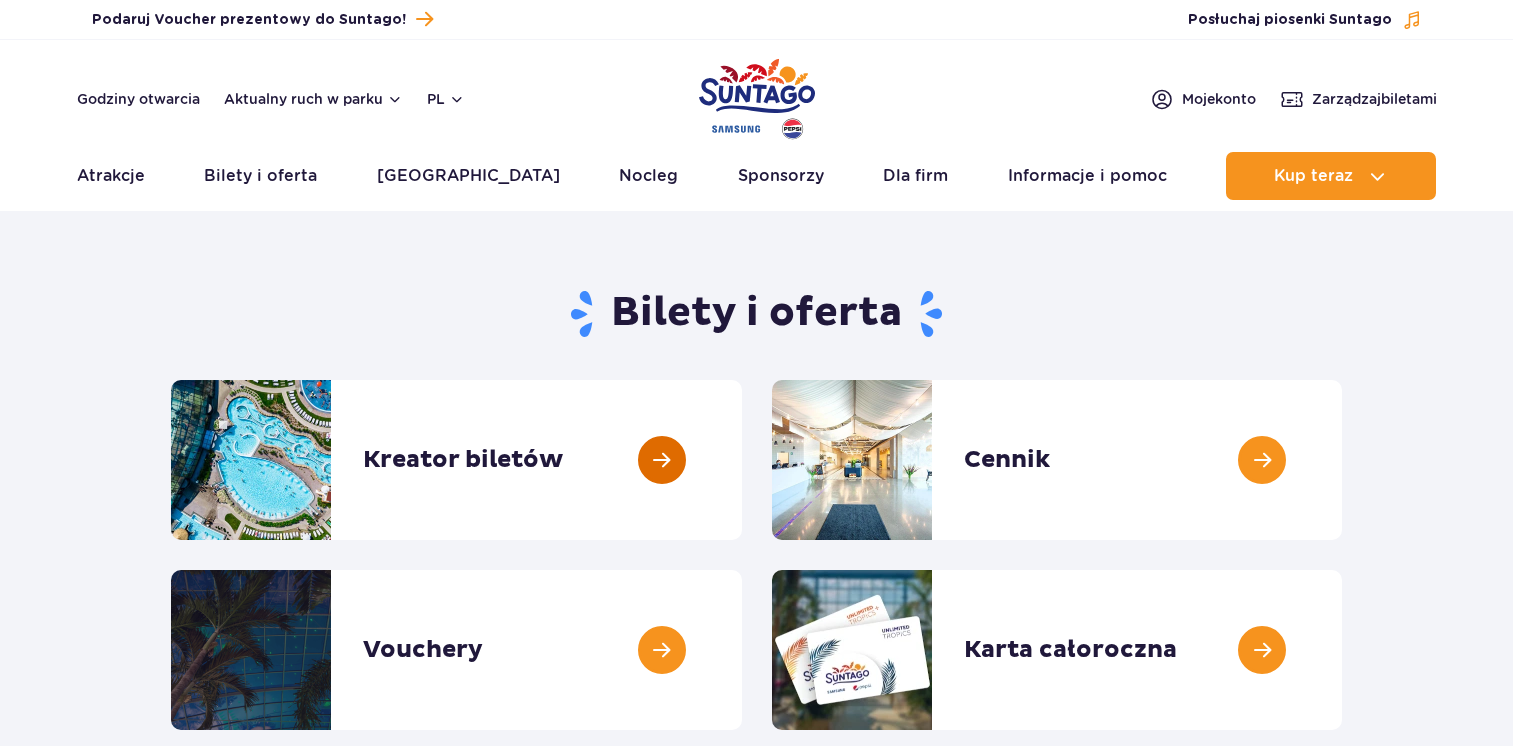 scroll, scrollTop: 0, scrollLeft: 0, axis: both 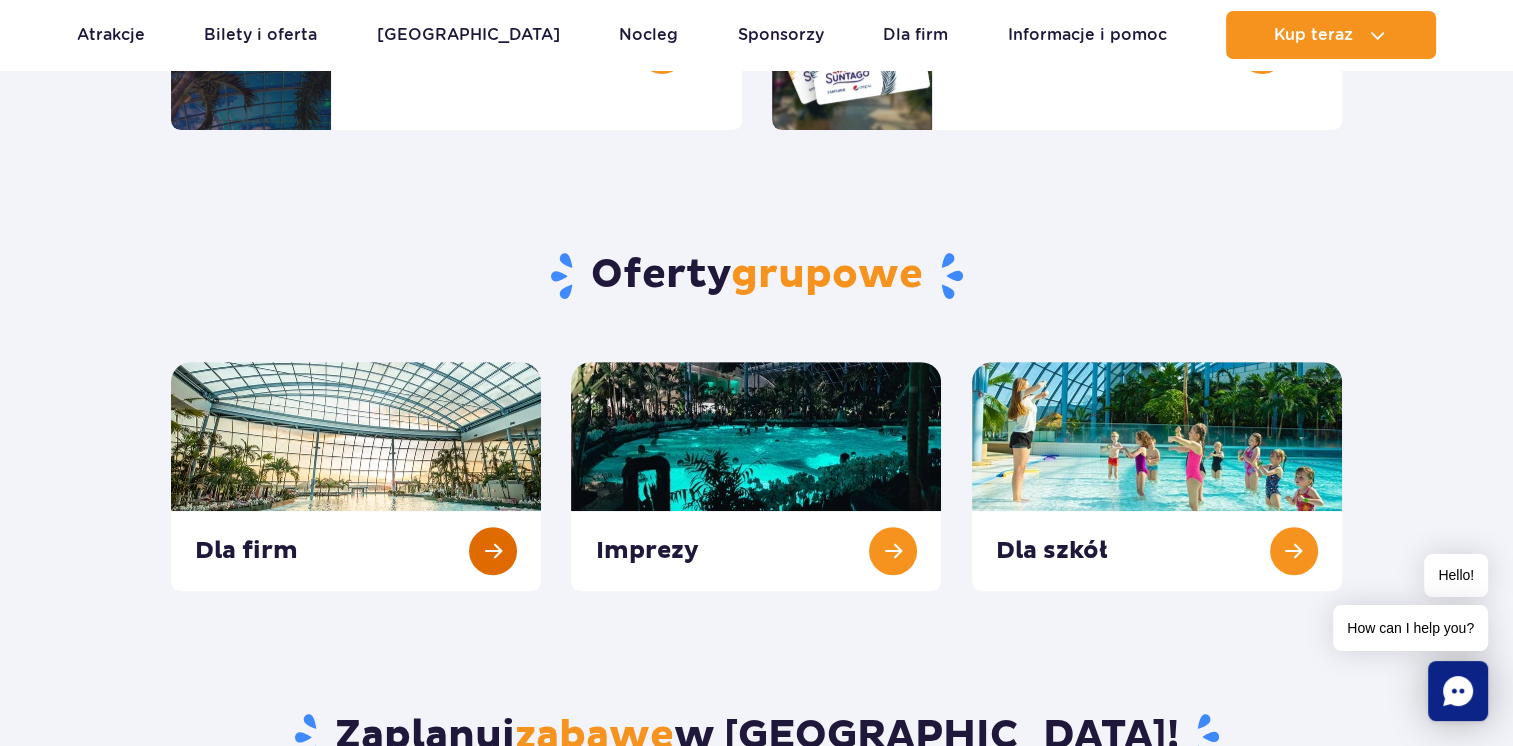 click at bounding box center (356, 476) 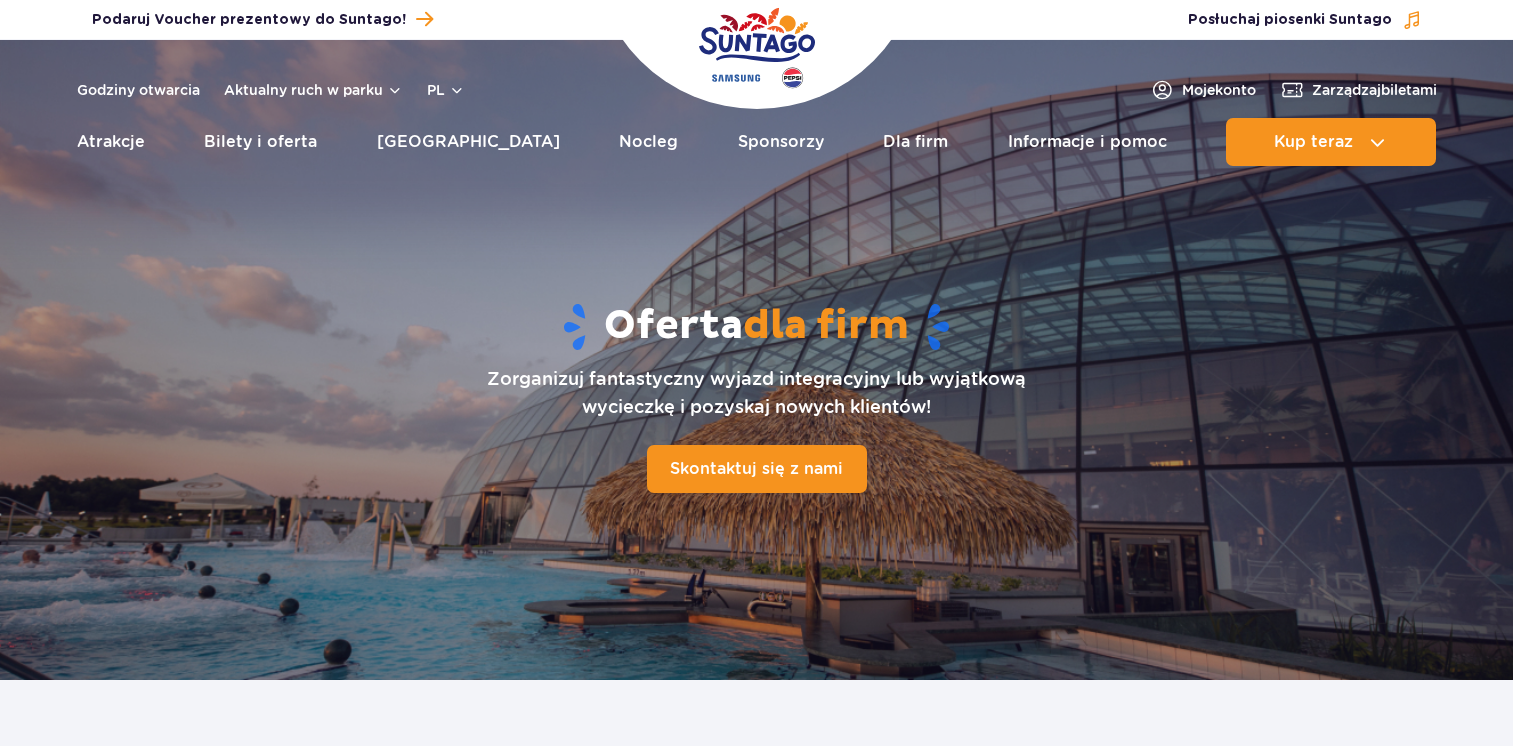 scroll, scrollTop: 0, scrollLeft: 0, axis: both 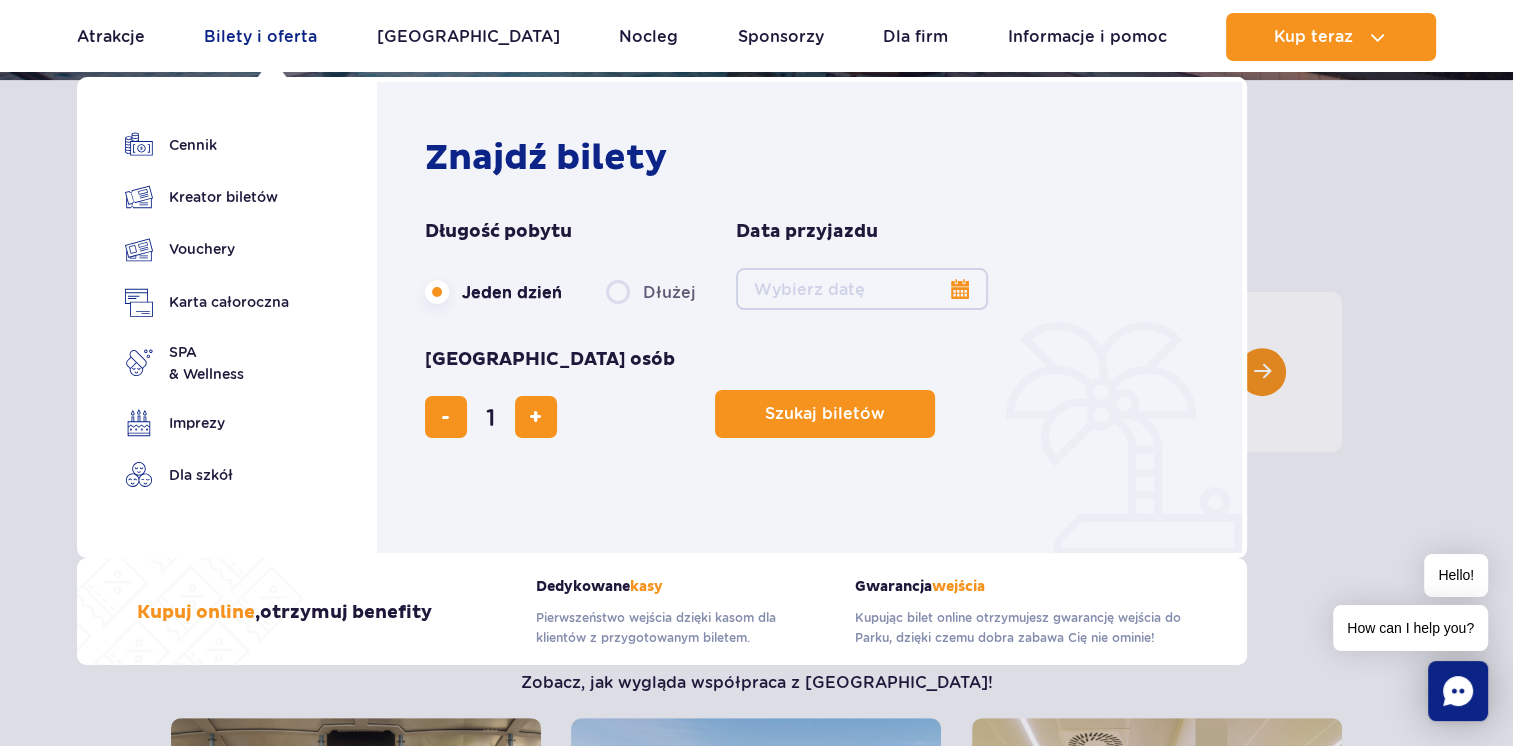click on "Bilety i oferta" at bounding box center (260, 37) 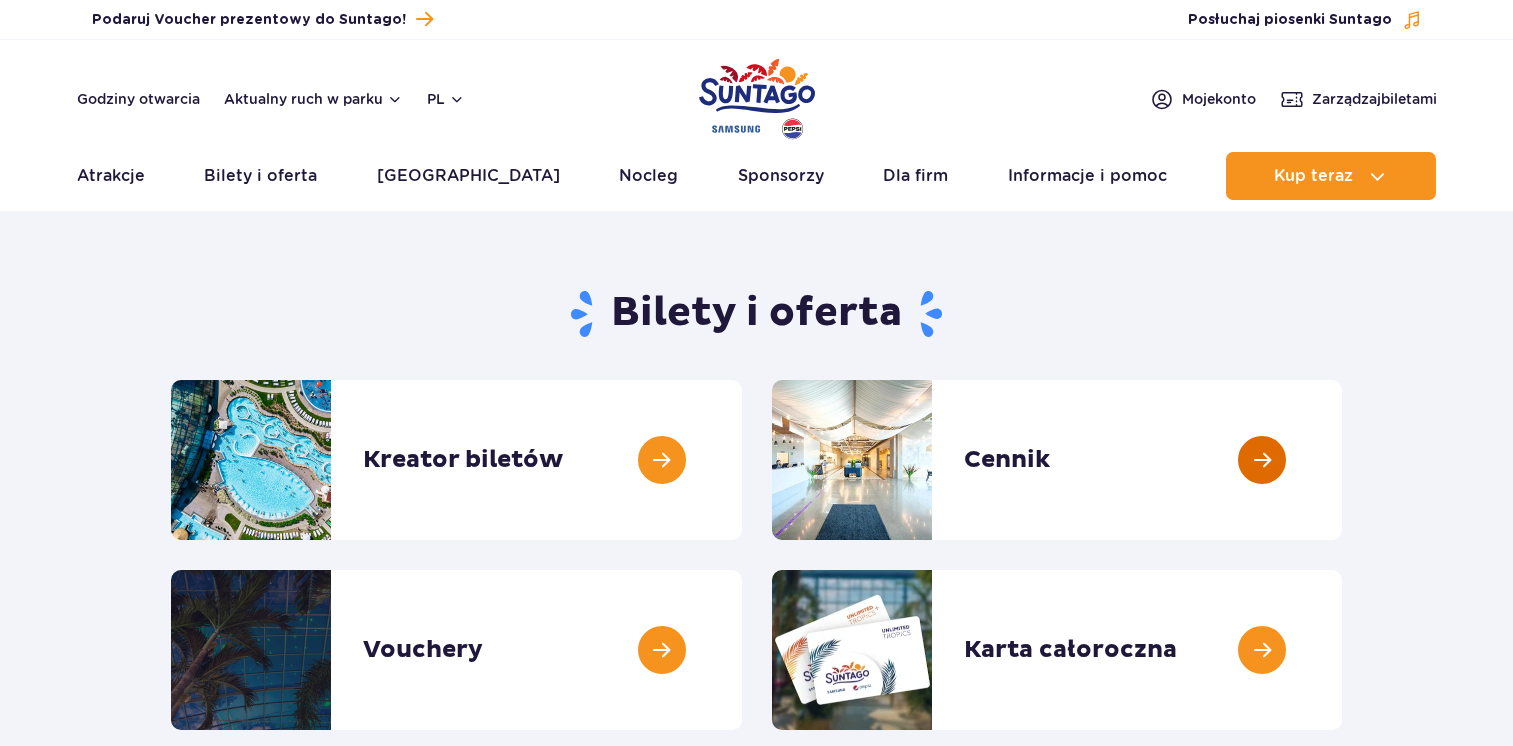 scroll, scrollTop: 0, scrollLeft: 0, axis: both 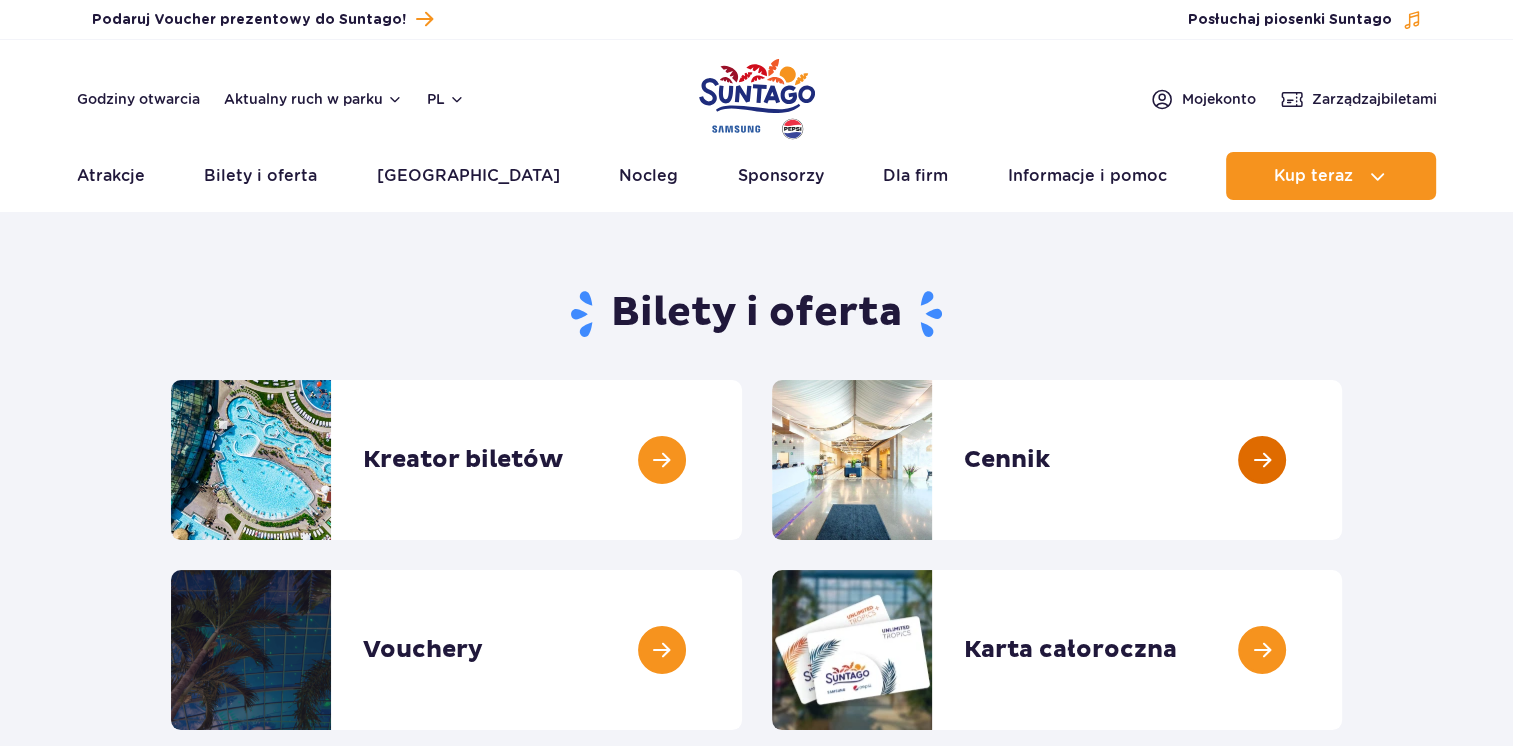 click at bounding box center (1342, 460) 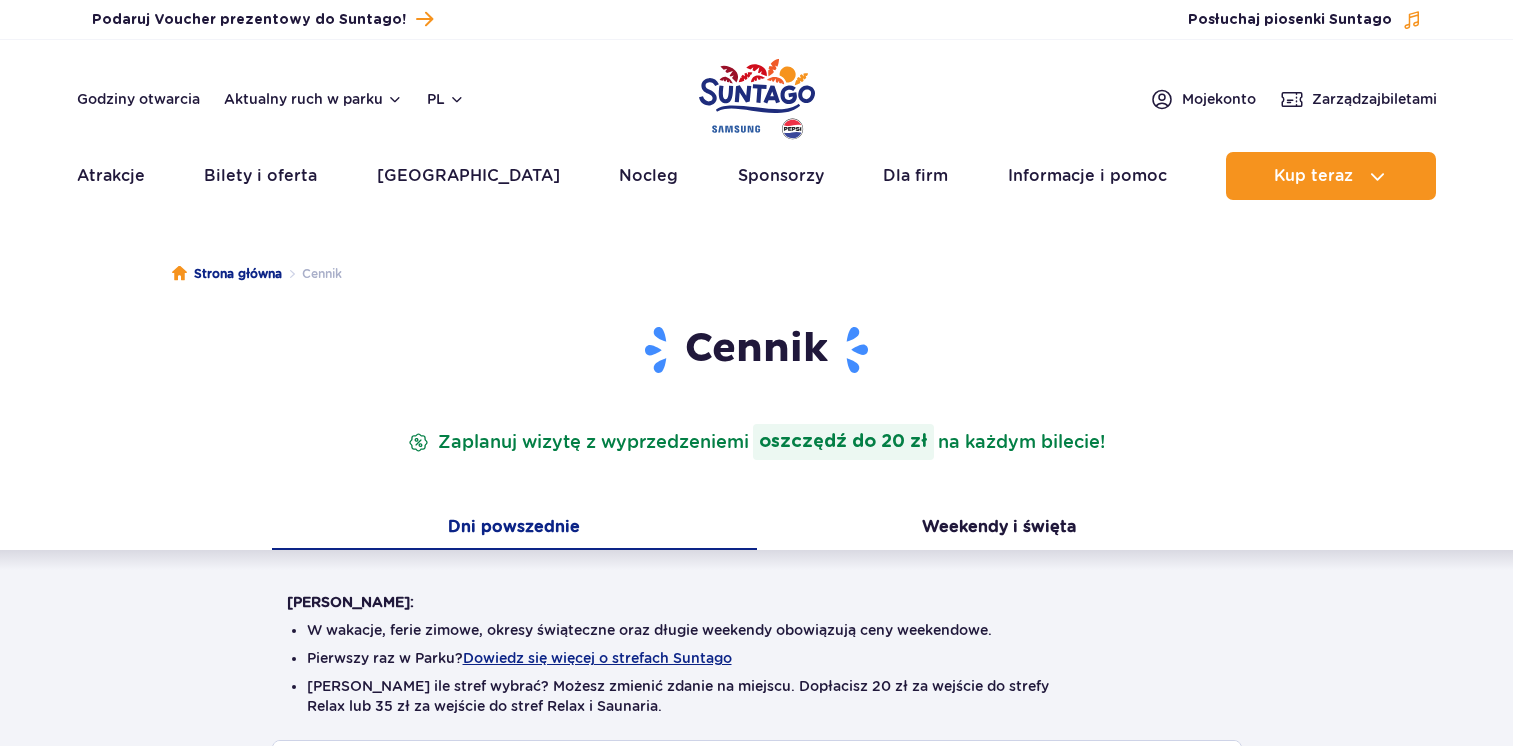 scroll, scrollTop: 0, scrollLeft: 0, axis: both 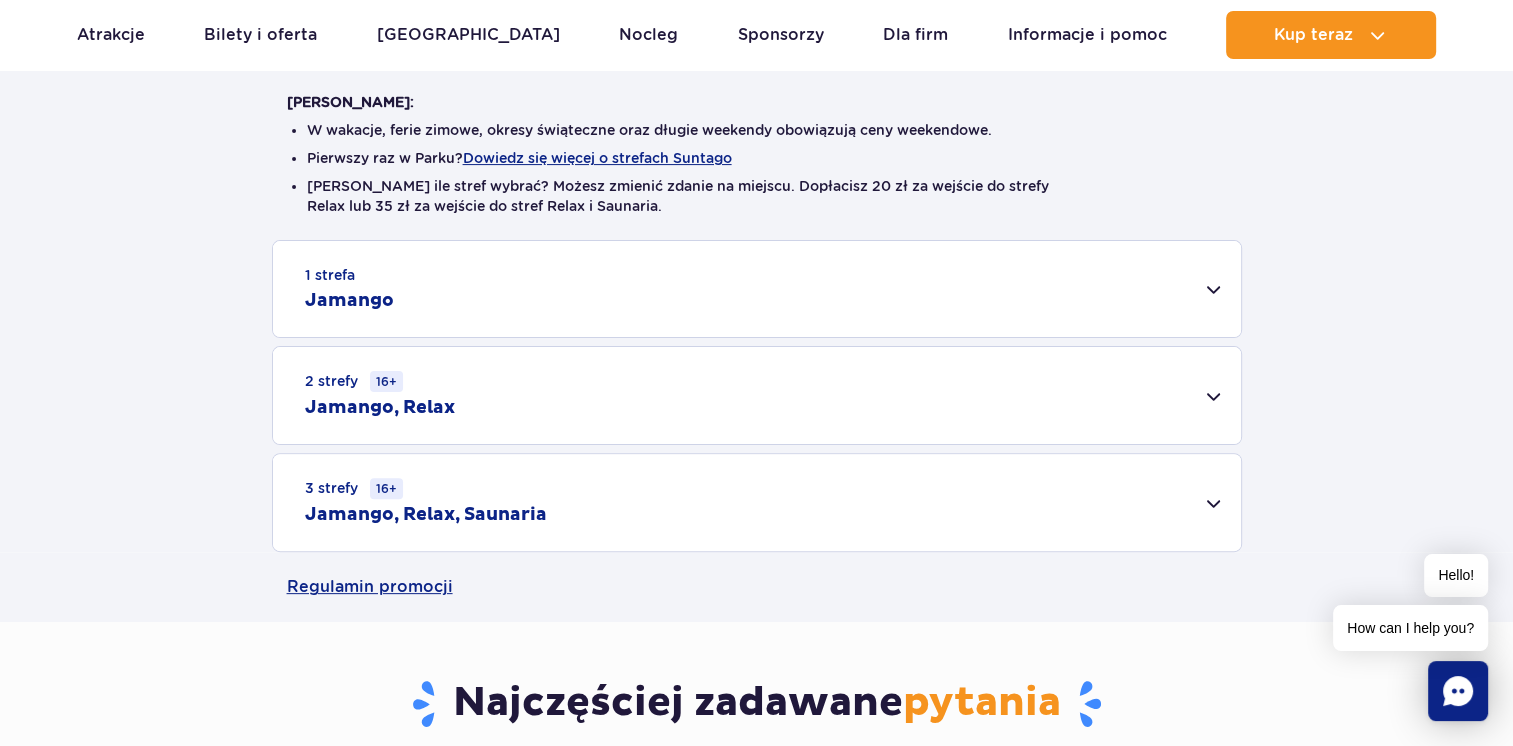 click on "3 strefy  16+
Jamango, Relax, Saunaria" at bounding box center (757, 502) 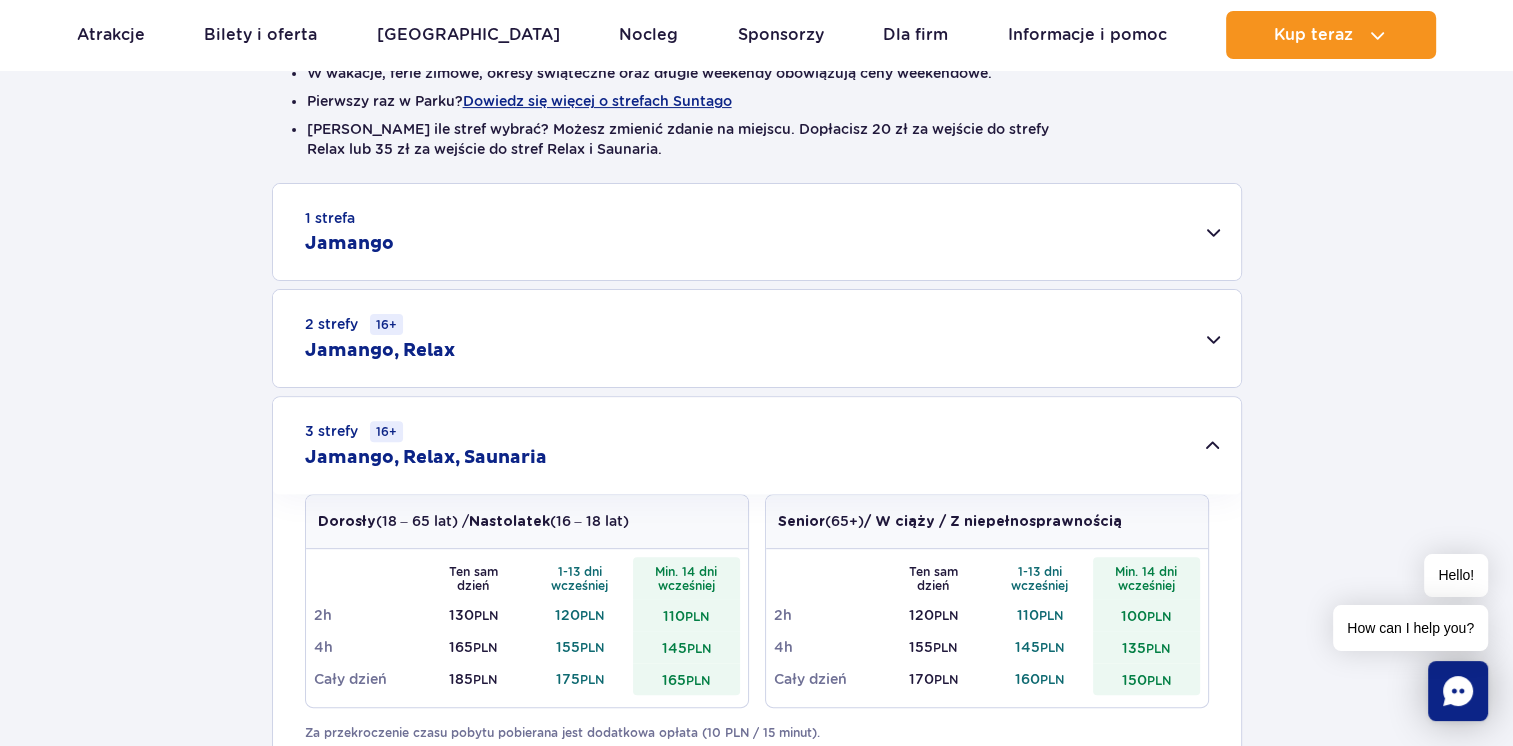 scroll, scrollTop: 600, scrollLeft: 0, axis: vertical 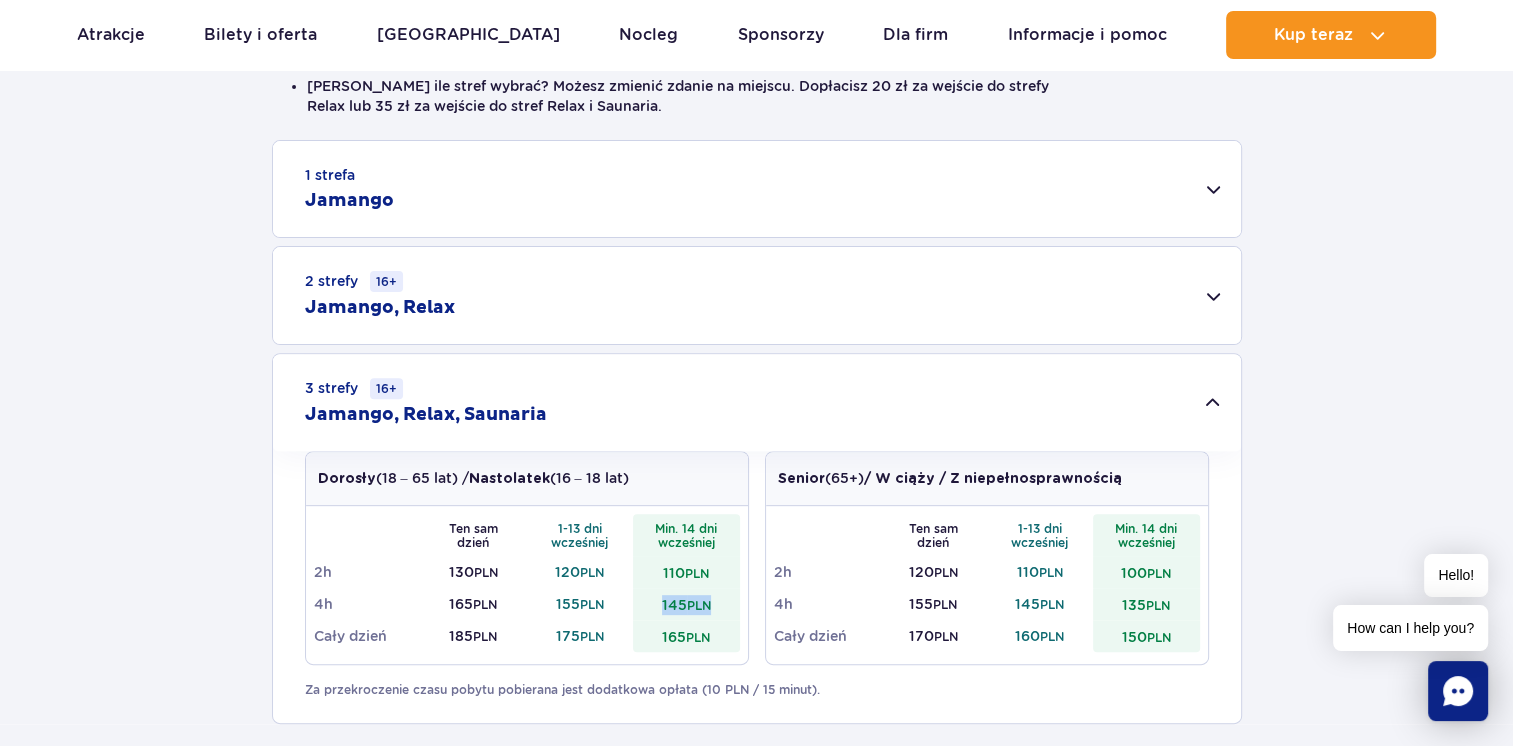 drag, startPoint x: 655, startPoint y: 606, endPoint x: 718, endPoint y: 595, distance: 63.953106 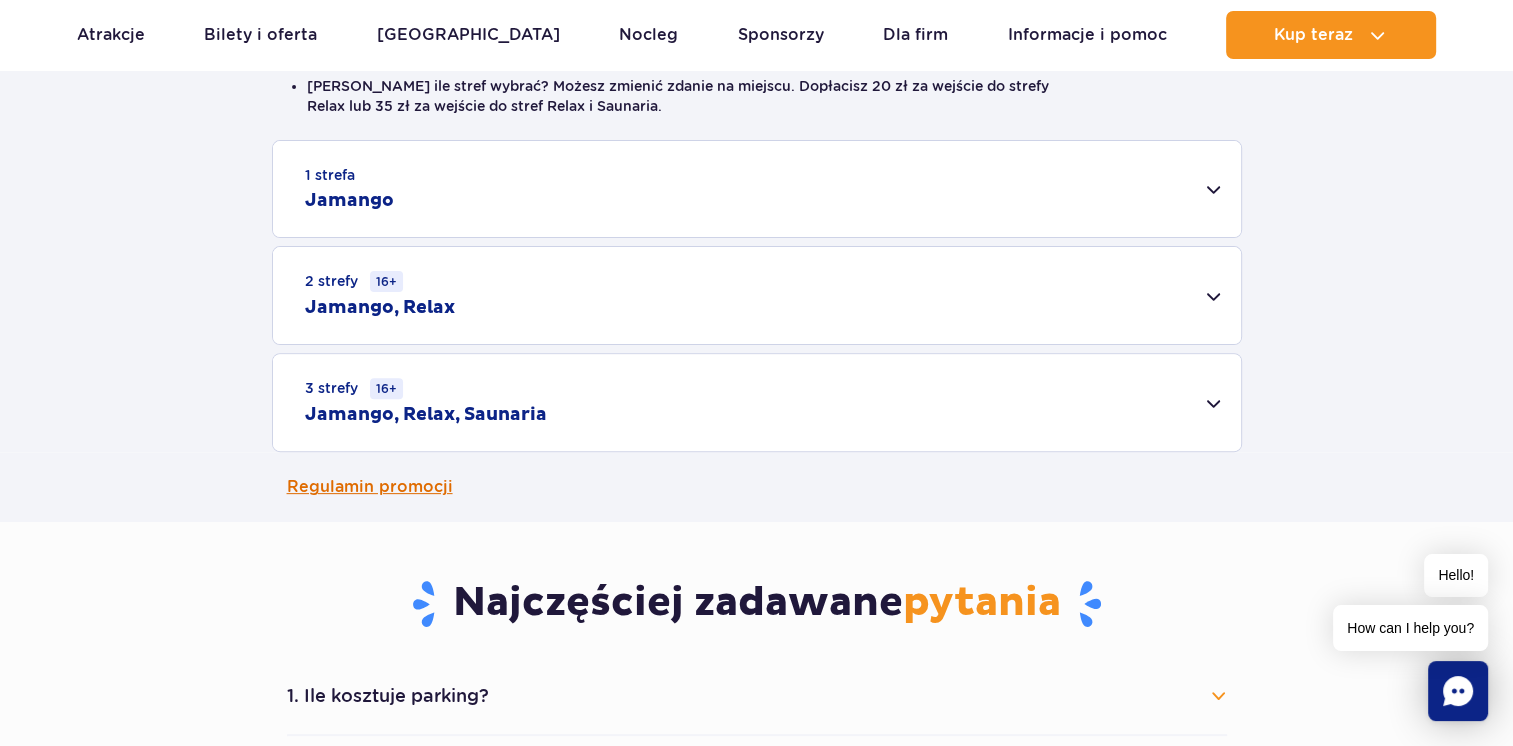 click on "Regulamin promocji" at bounding box center (757, 487) 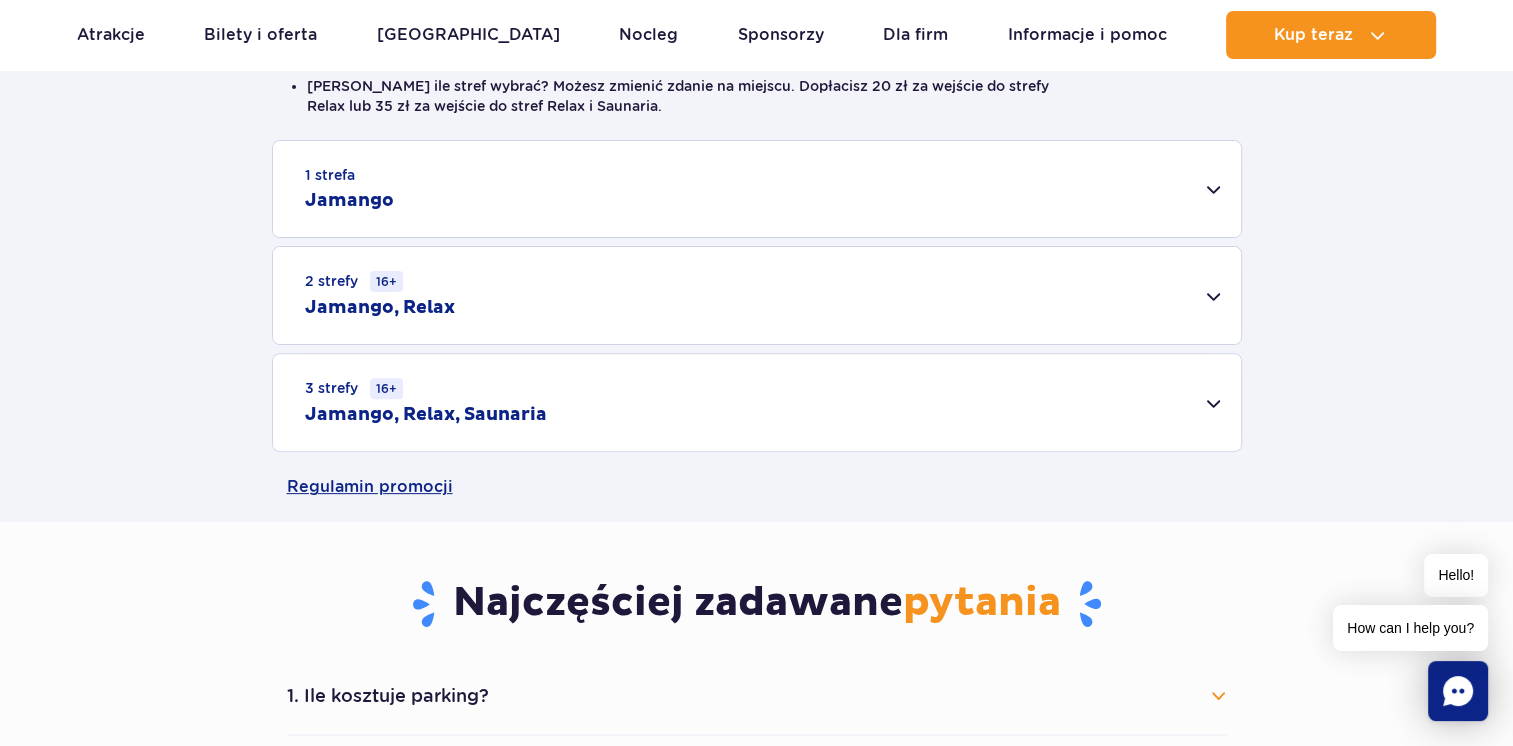 scroll, scrollTop: 700, scrollLeft: 0, axis: vertical 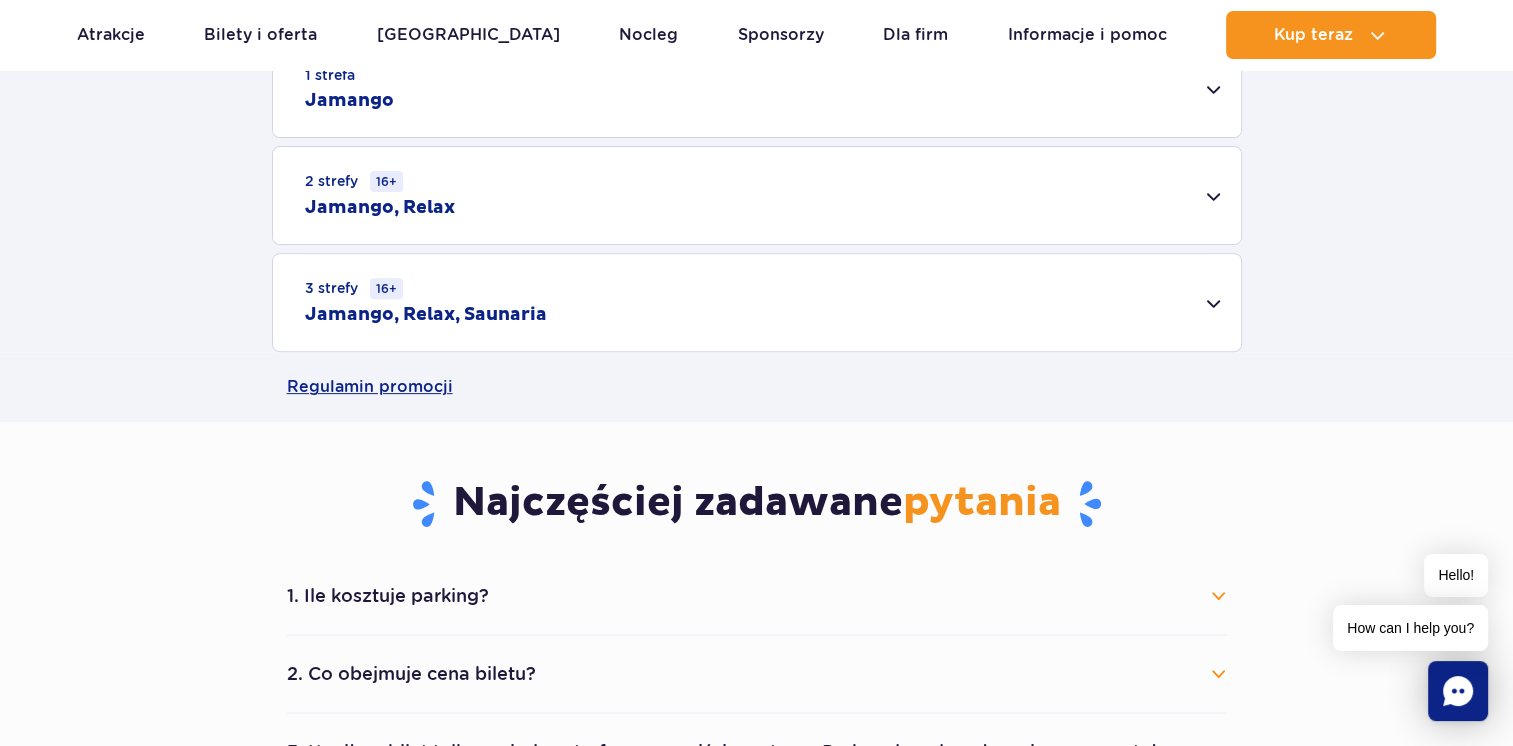 click on "Jamango, Relax, Saunaria" at bounding box center (426, 315) 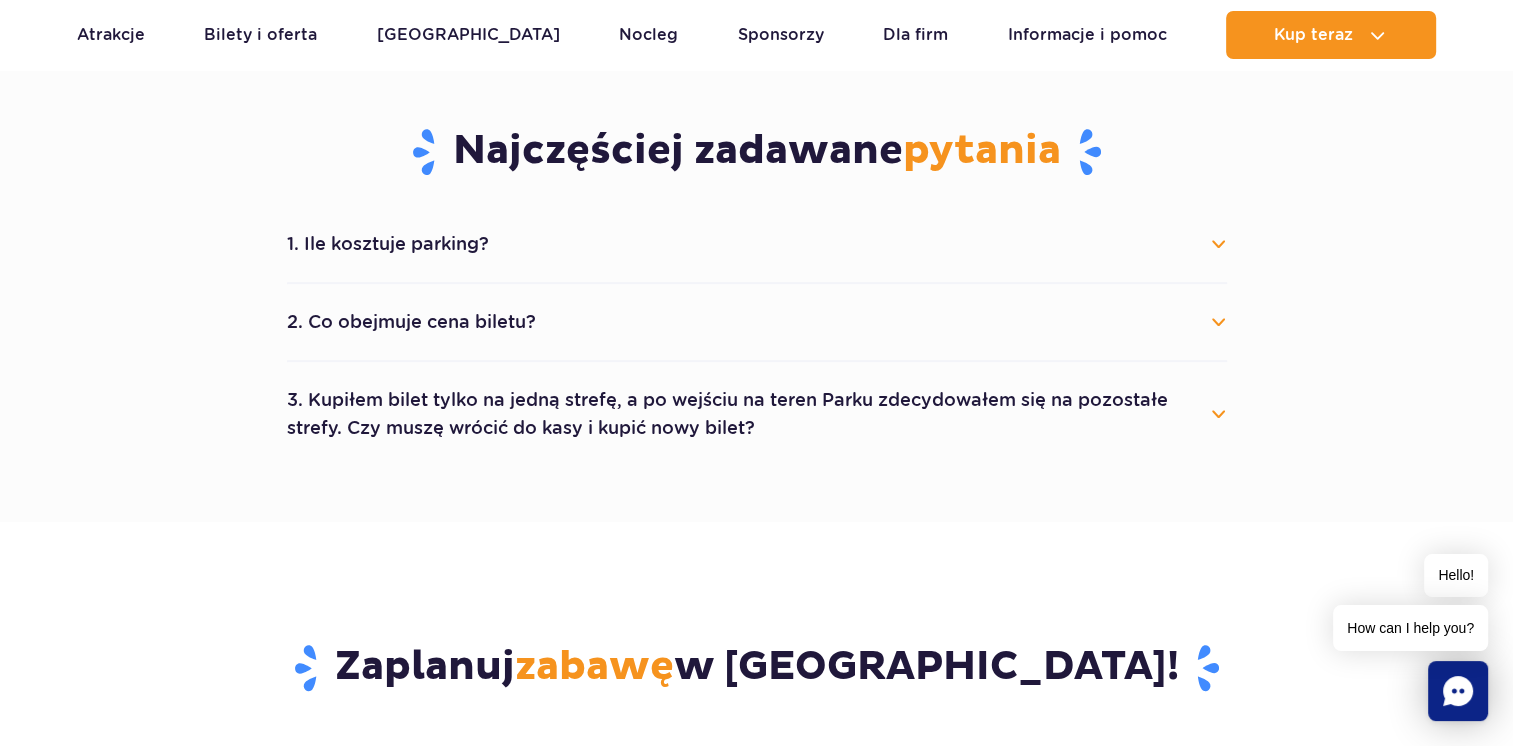 scroll, scrollTop: 1400, scrollLeft: 0, axis: vertical 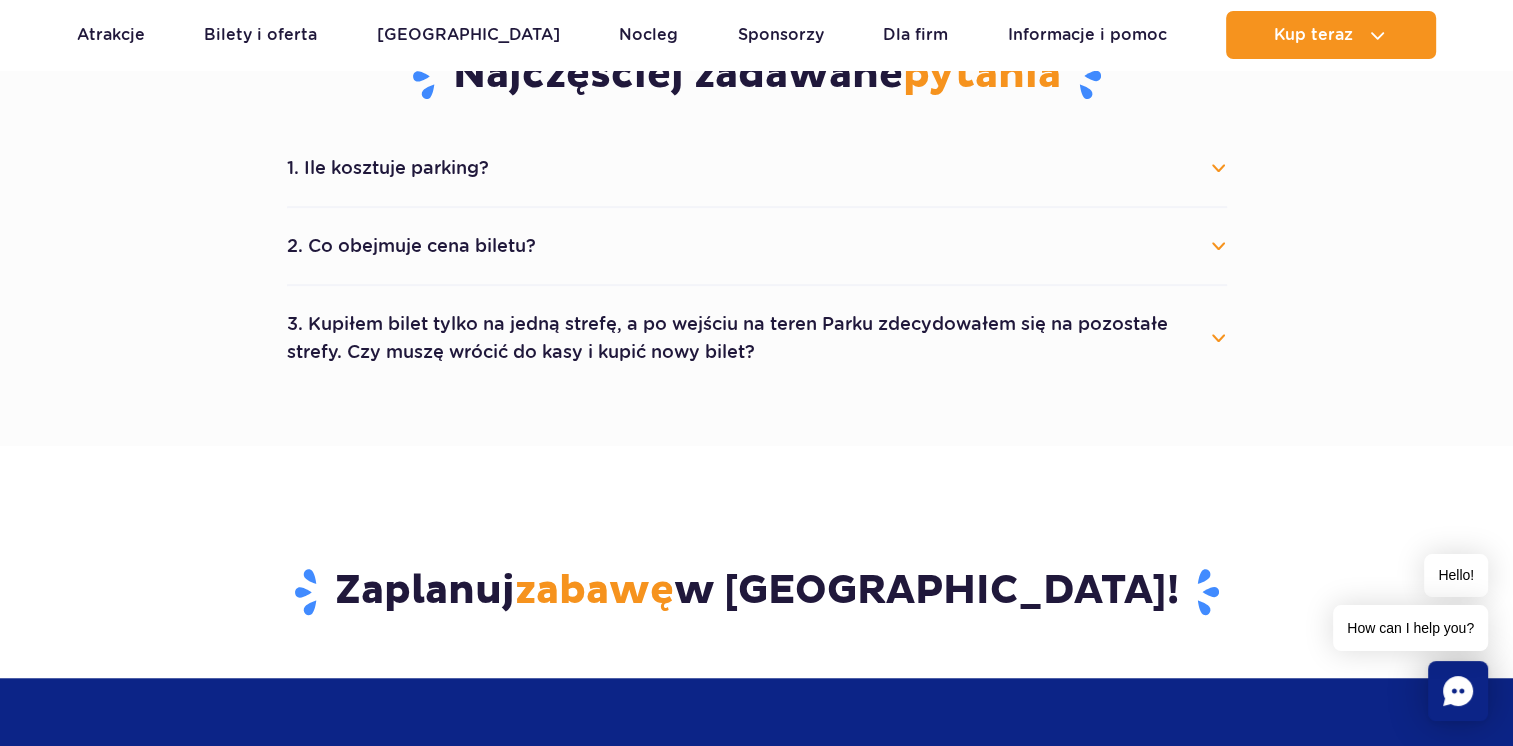 click on "2. Co obejmuje cena biletu?" at bounding box center [757, 246] 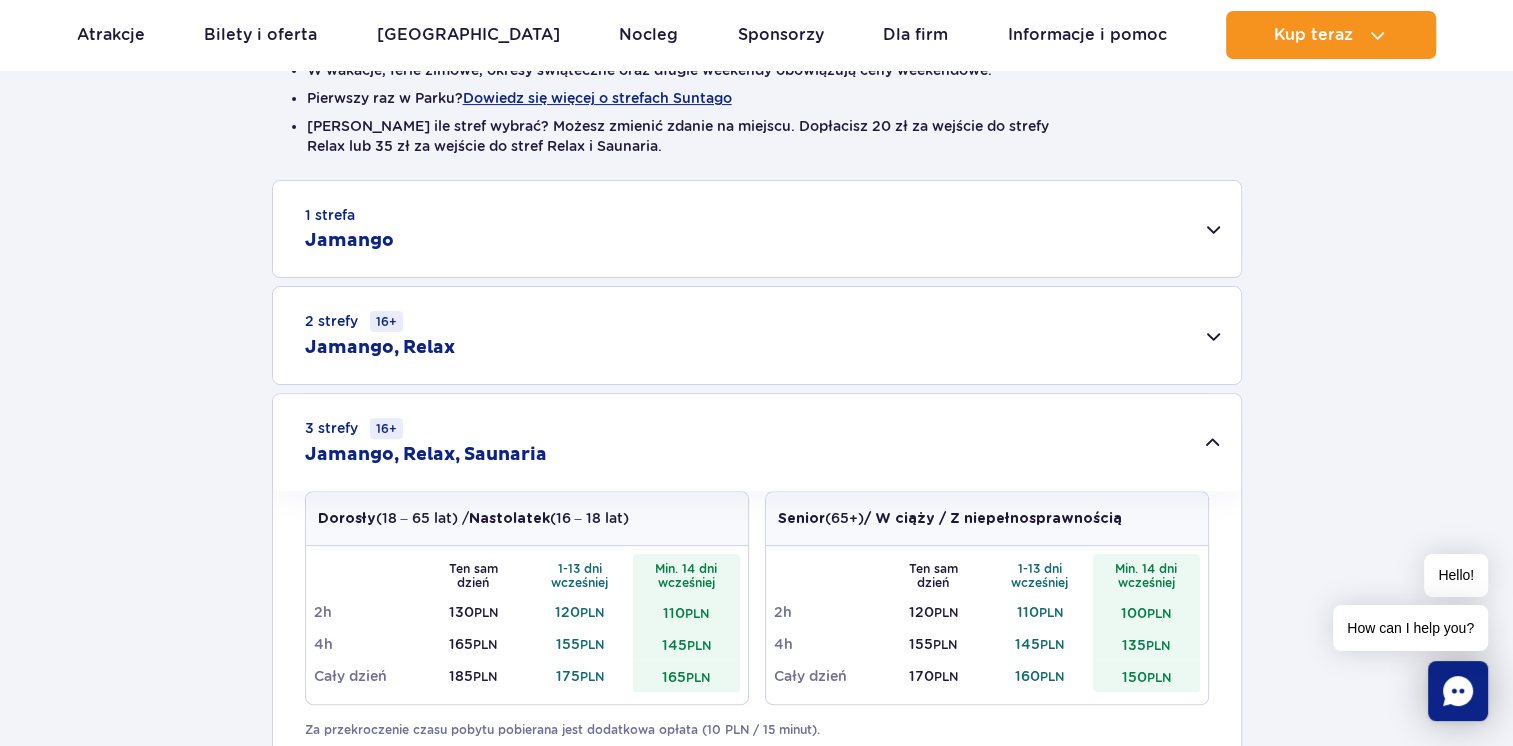 scroll, scrollTop: 500, scrollLeft: 0, axis: vertical 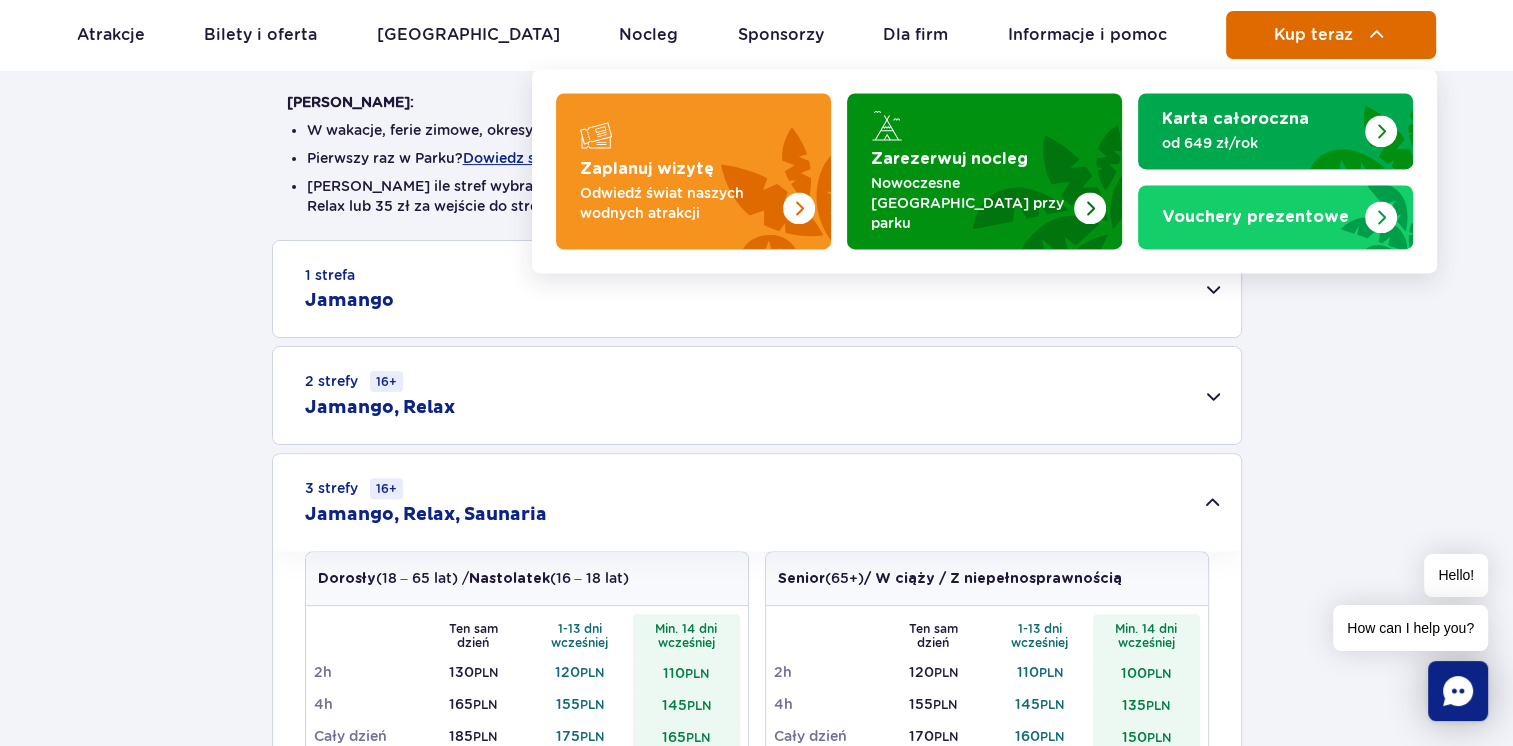 click on "Kup teraz" at bounding box center (1331, 35) 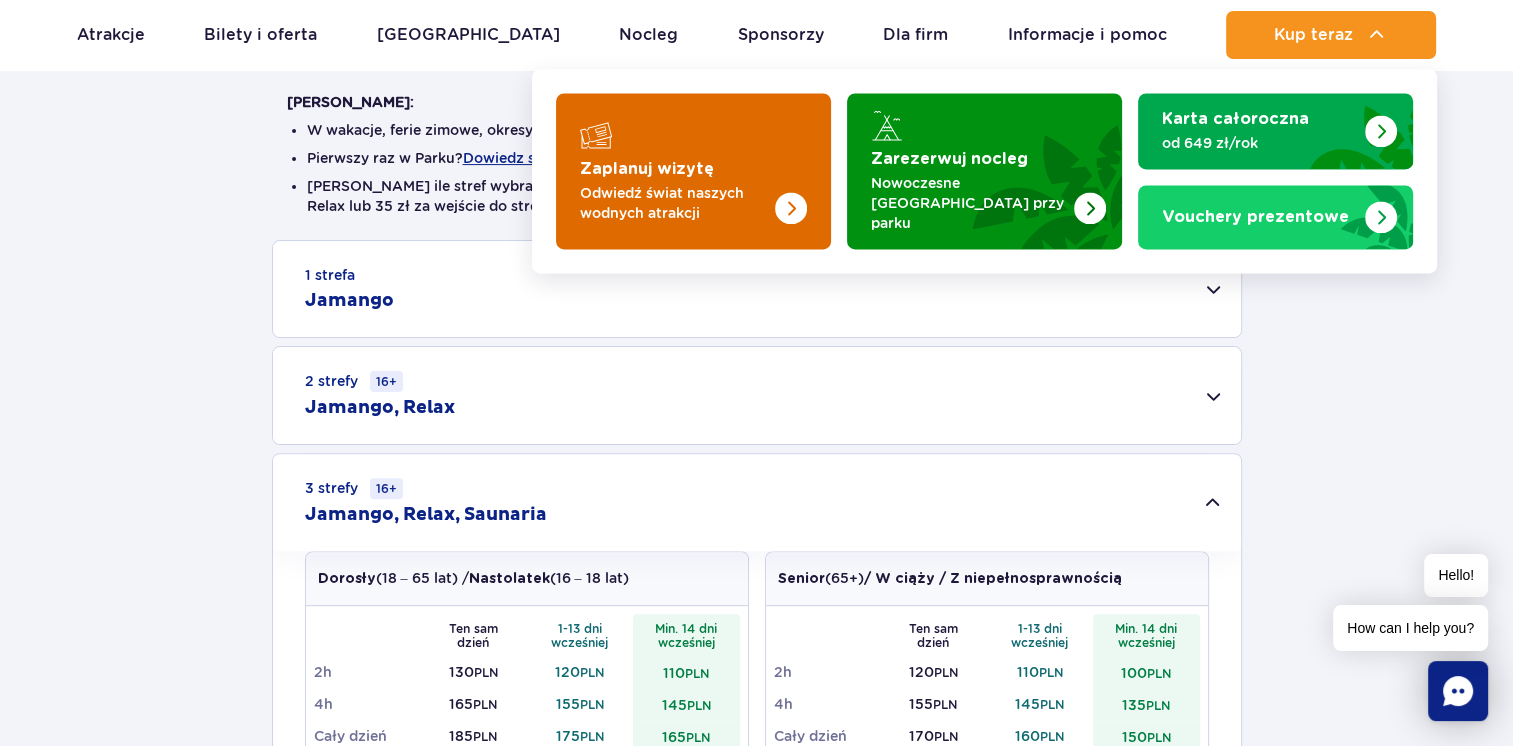 click at bounding box center (693, 171) 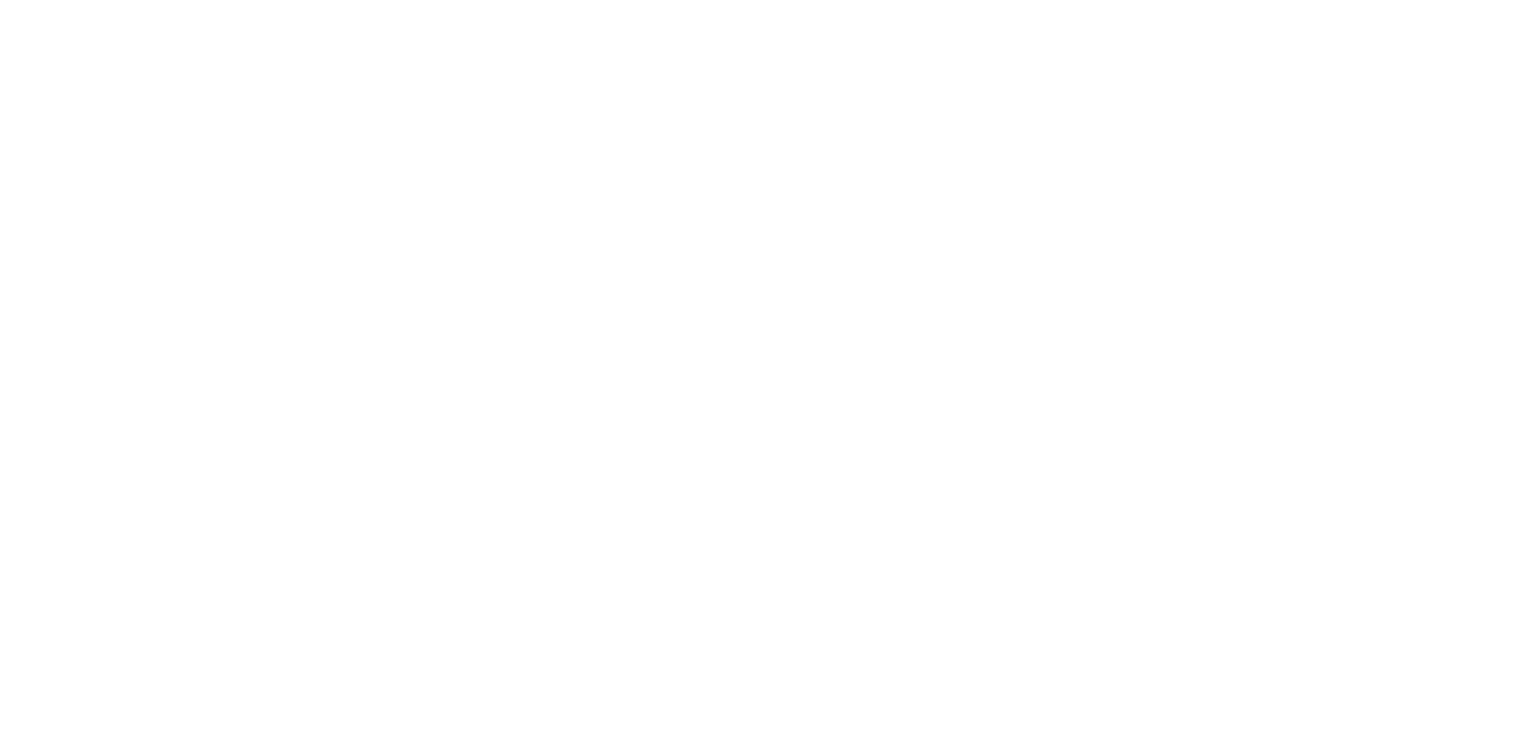 scroll, scrollTop: 0, scrollLeft: 0, axis: both 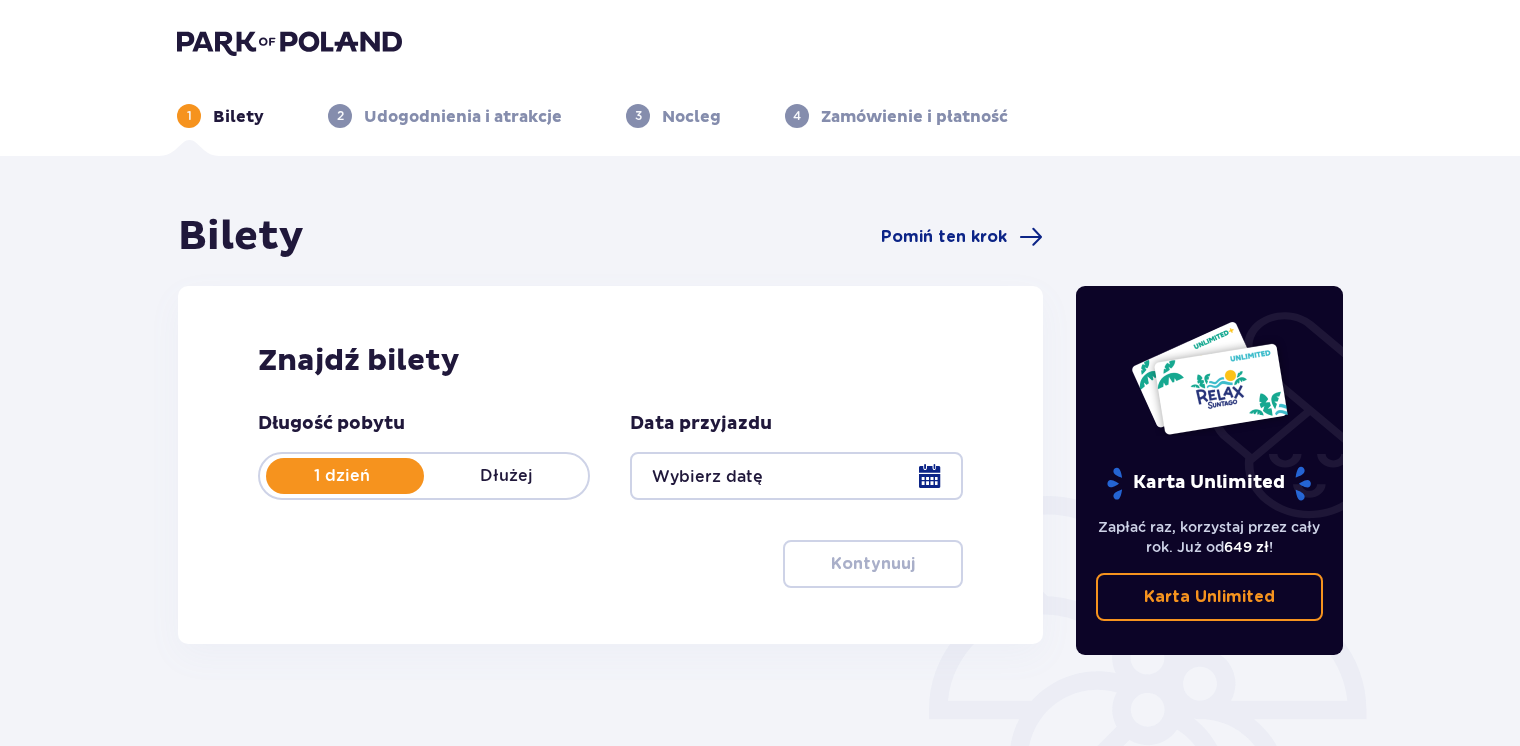 click at bounding box center [796, 476] 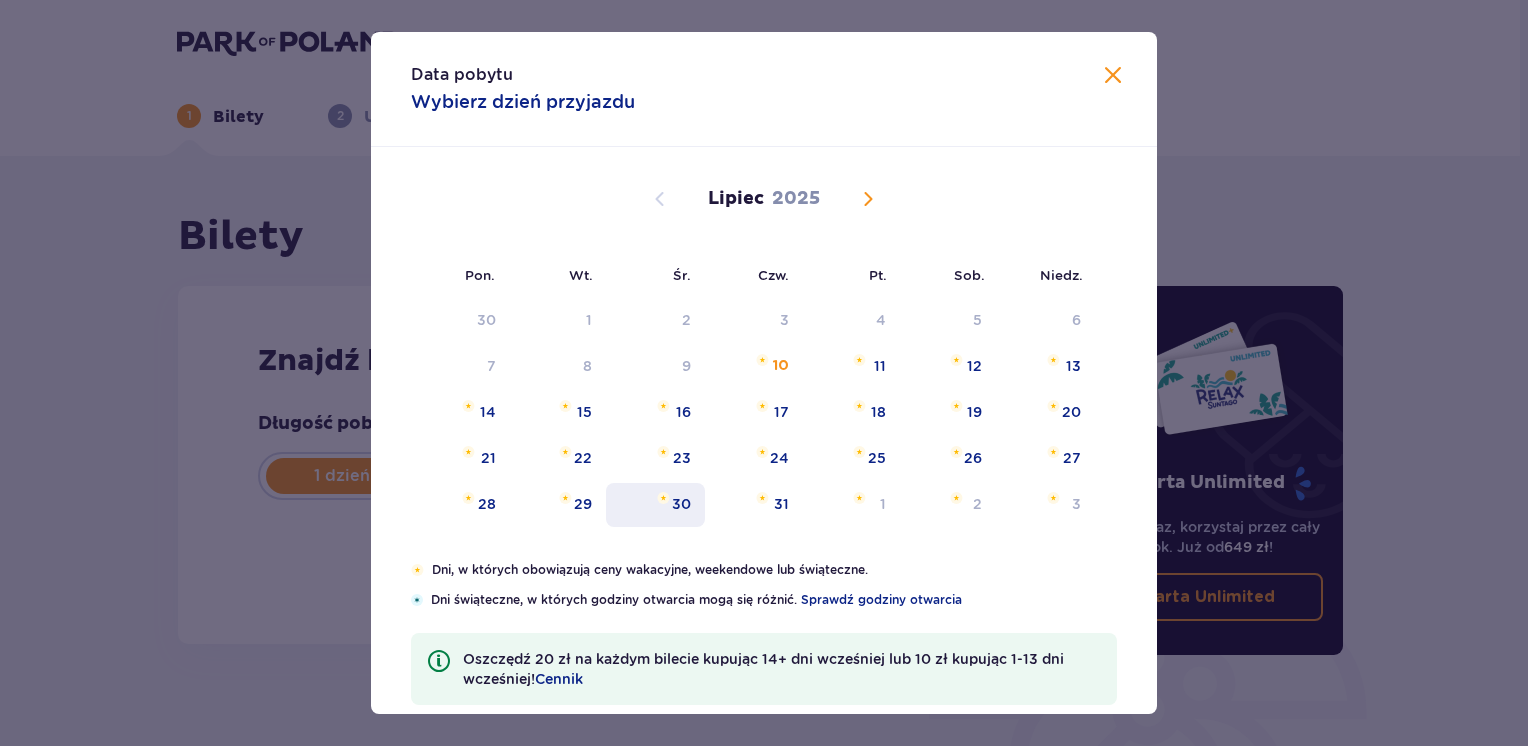 click on "30" at bounding box center (655, 505) 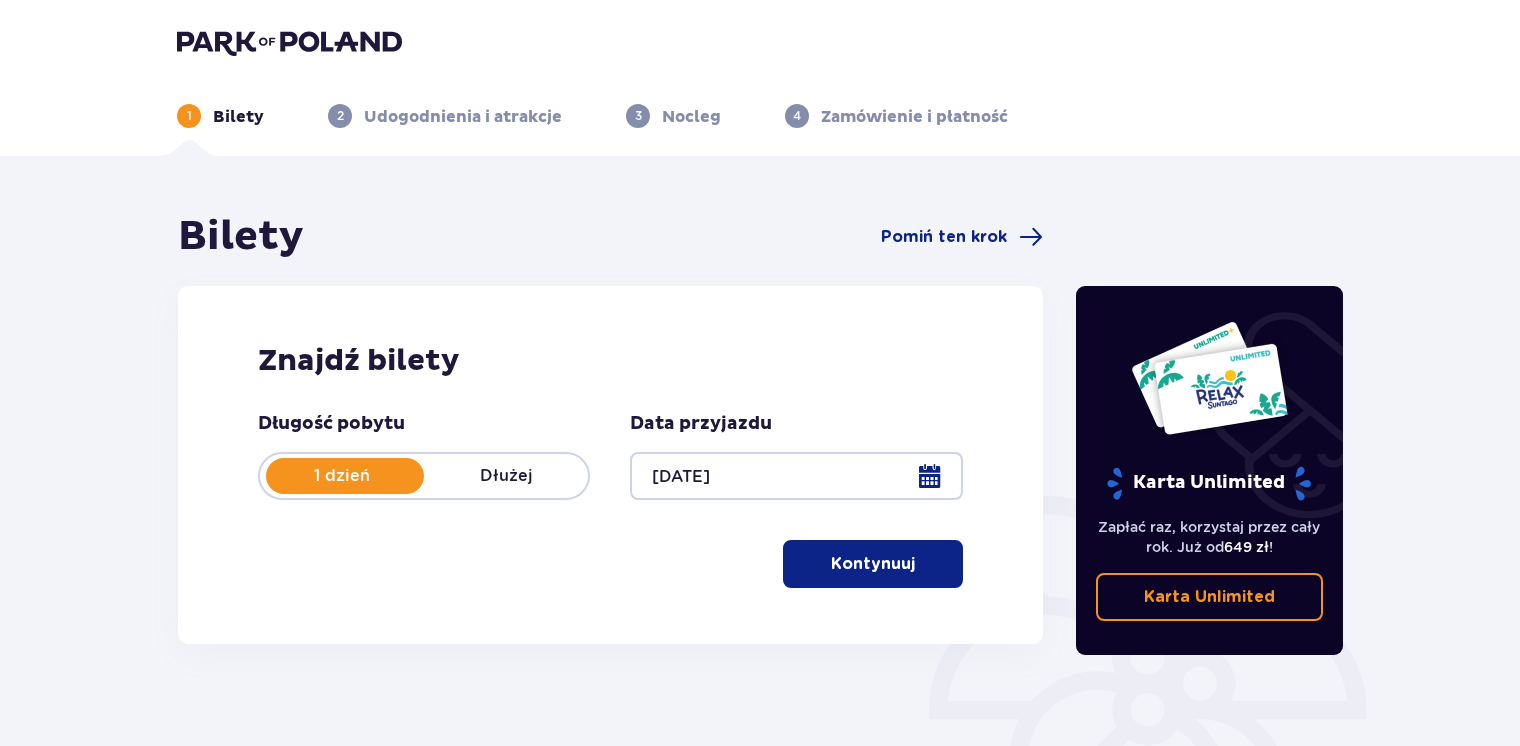 click on "Kontynuuj" at bounding box center [873, 564] 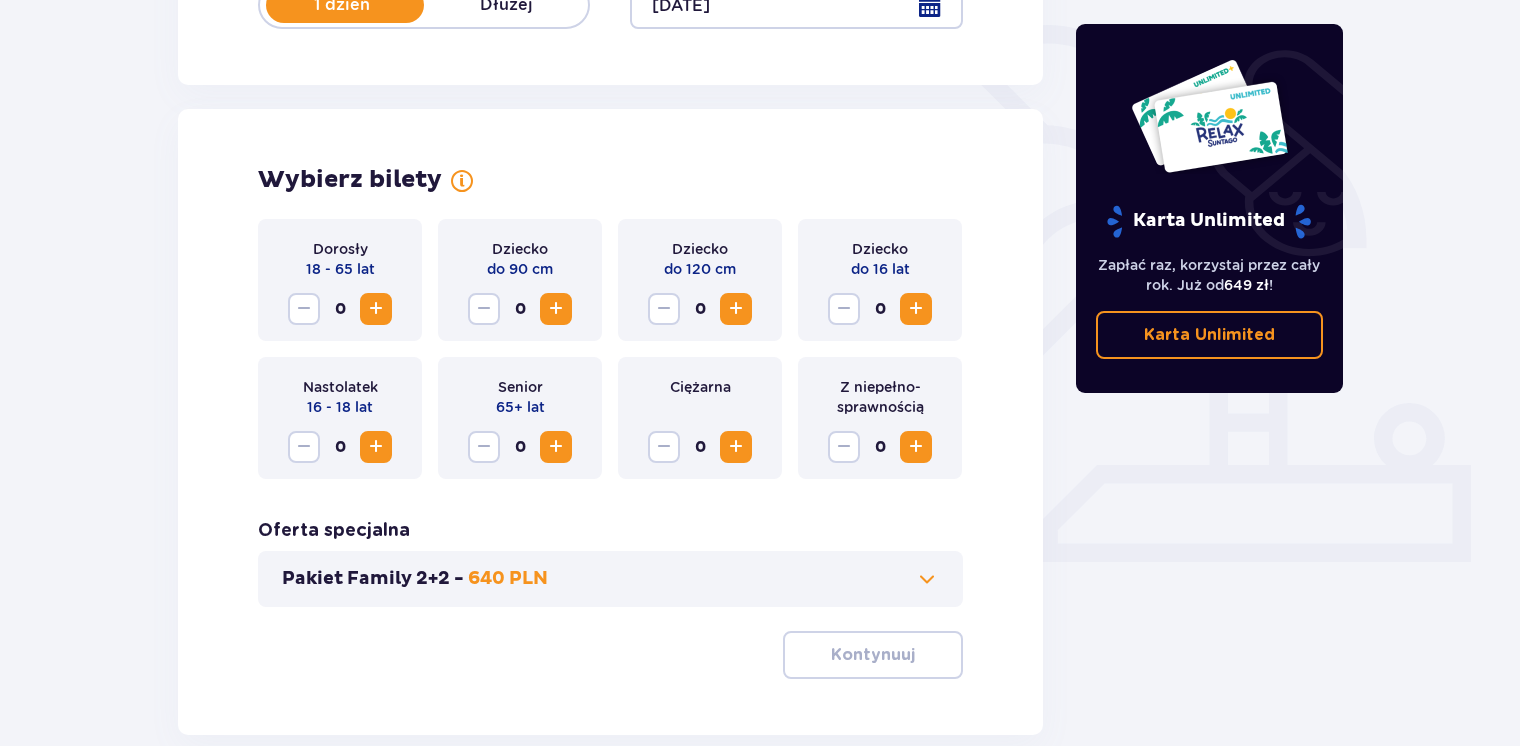 scroll, scrollTop: 556, scrollLeft: 0, axis: vertical 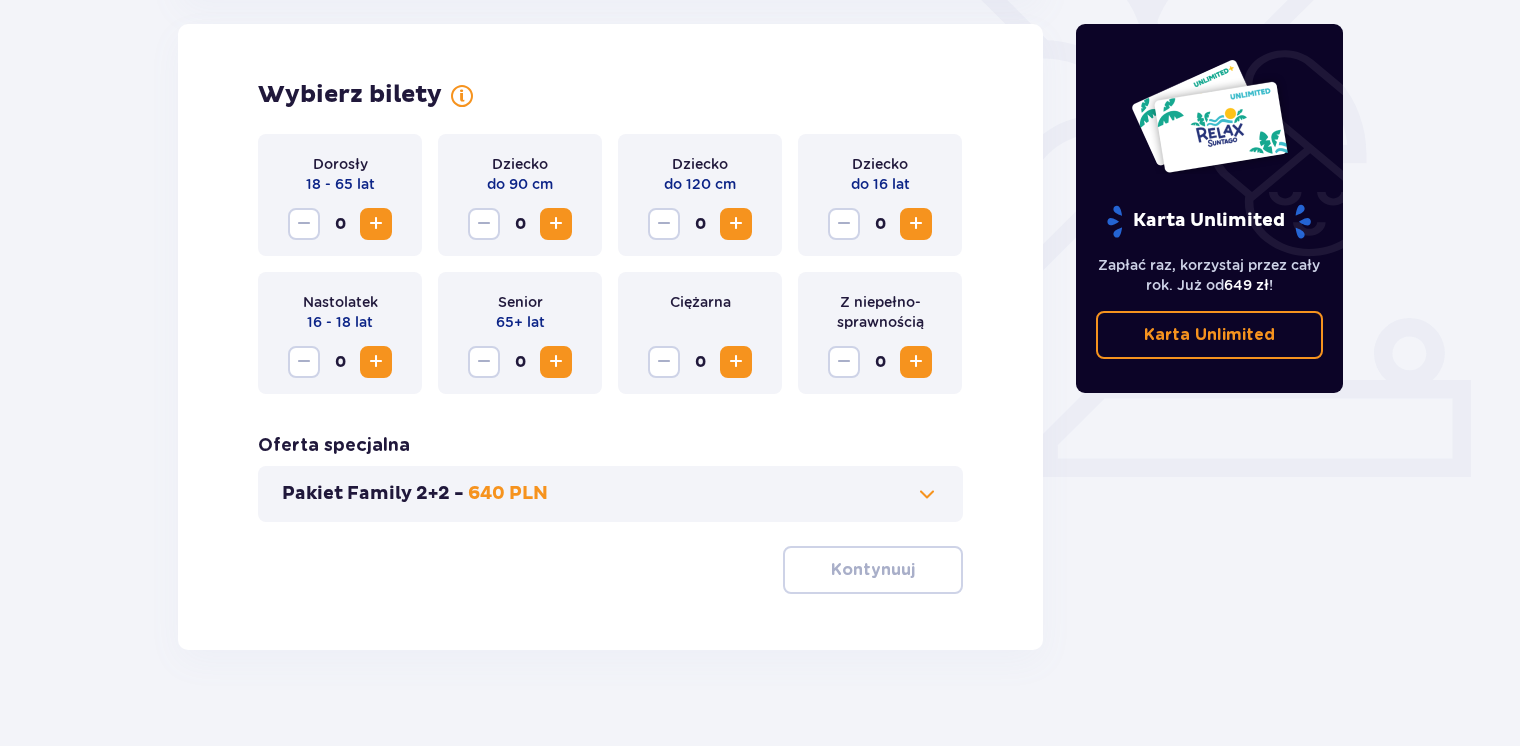 click at bounding box center (376, 224) 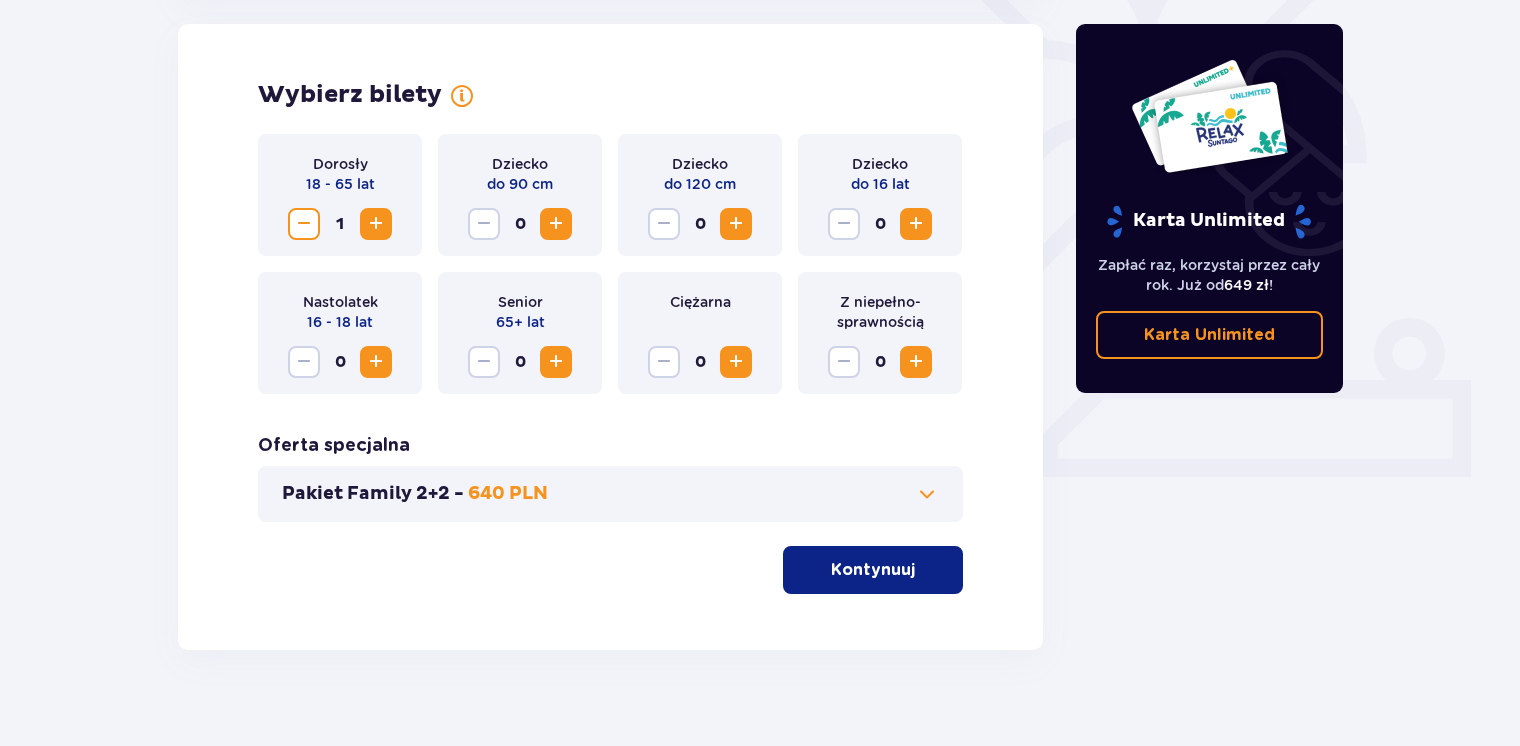 click at bounding box center (376, 224) 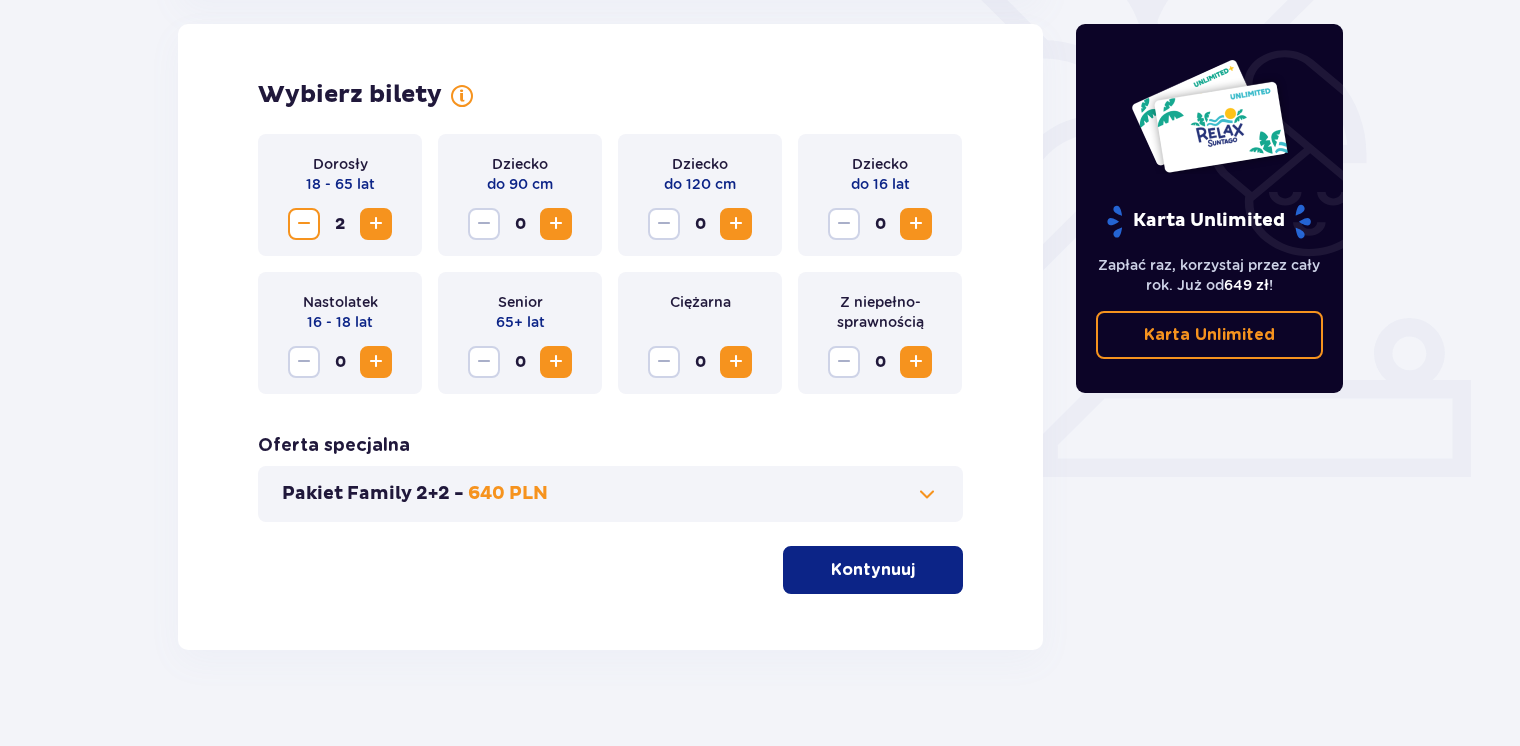 click at bounding box center (376, 224) 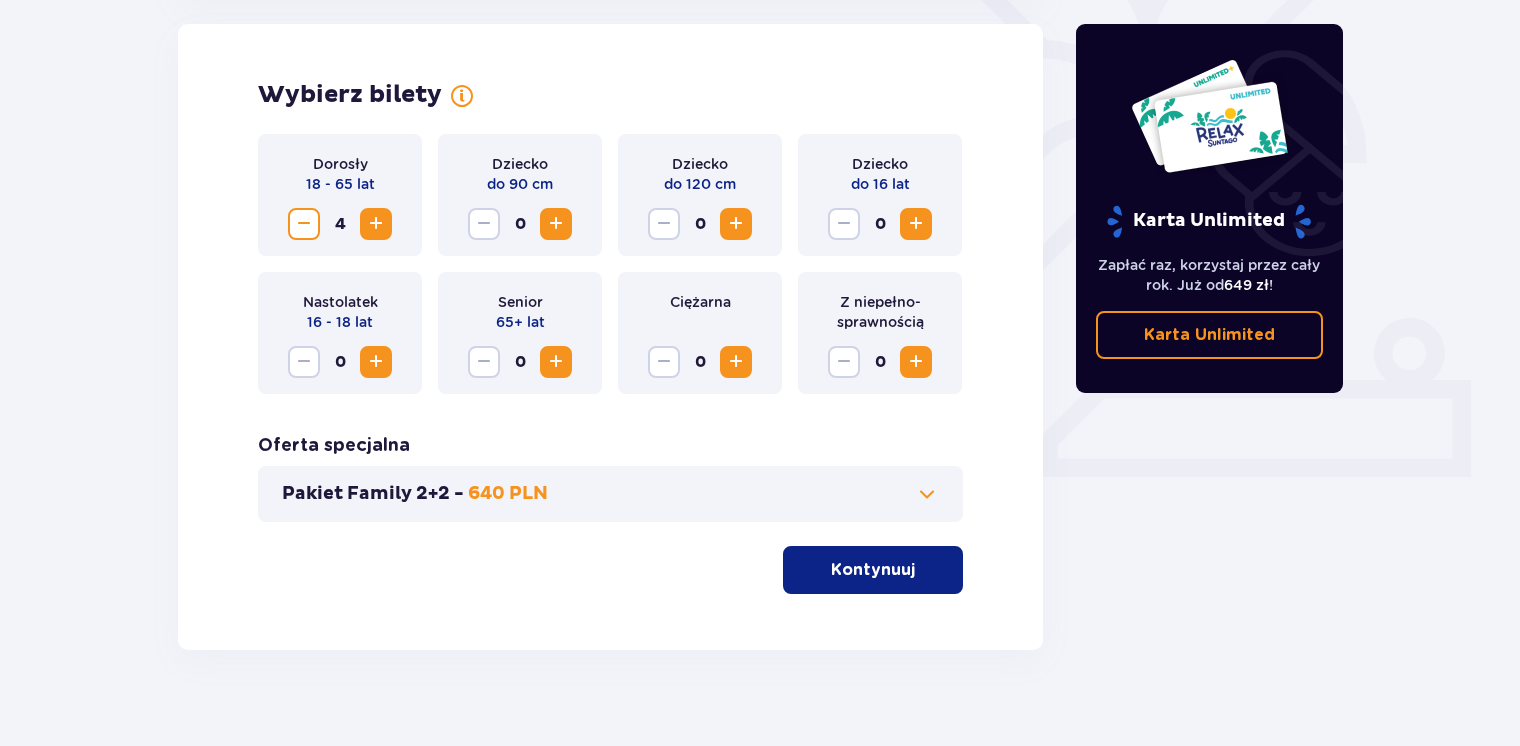 click at bounding box center (376, 224) 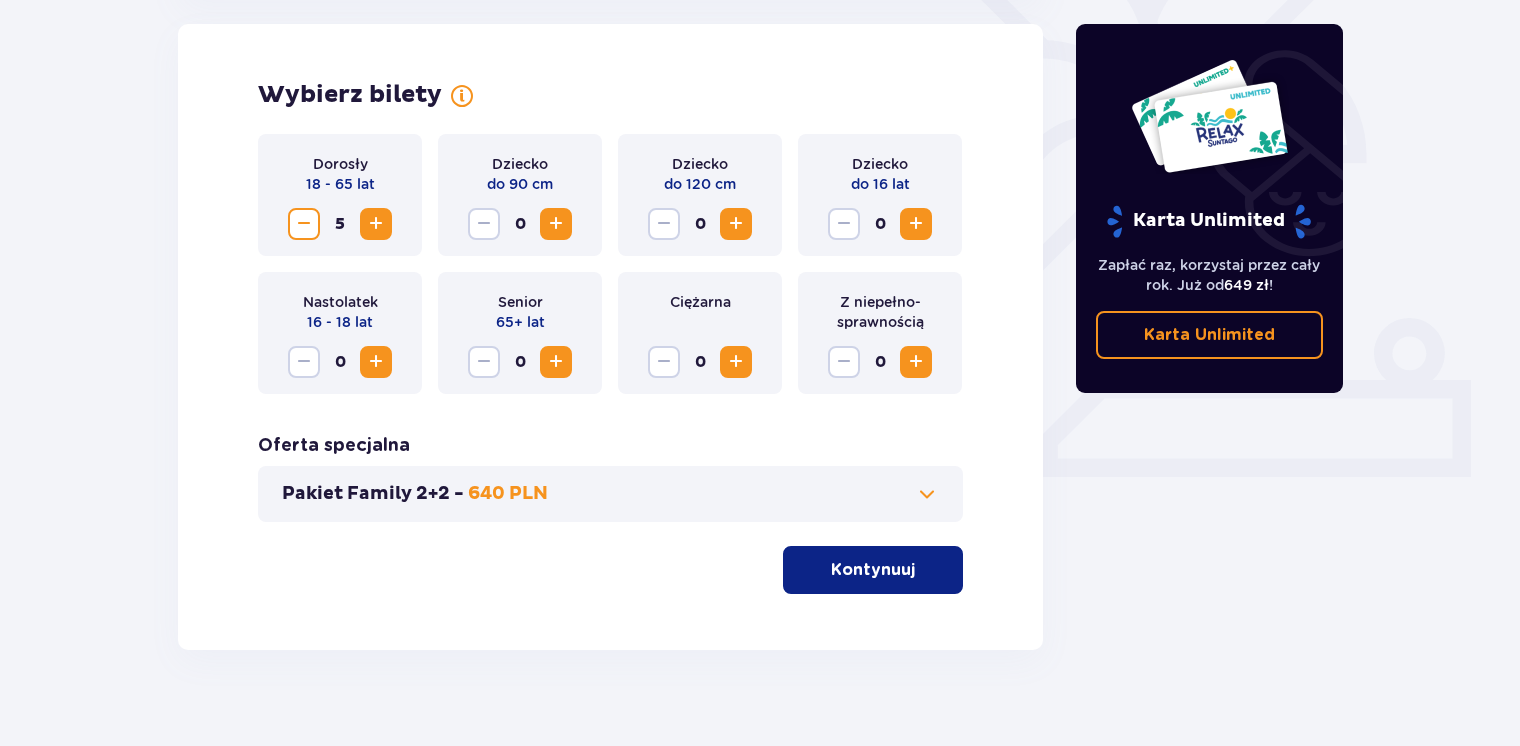 click at bounding box center (376, 224) 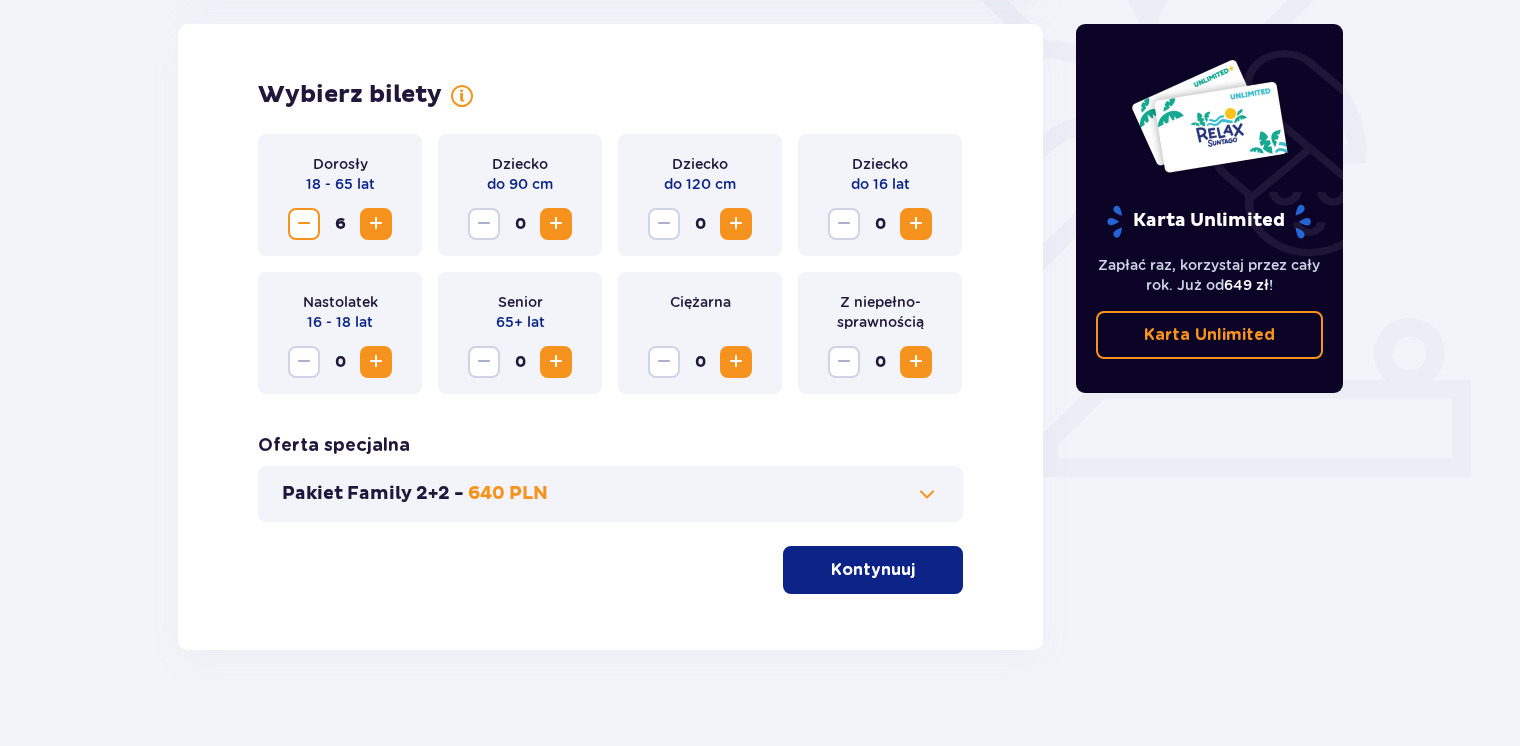 click at bounding box center (376, 224) 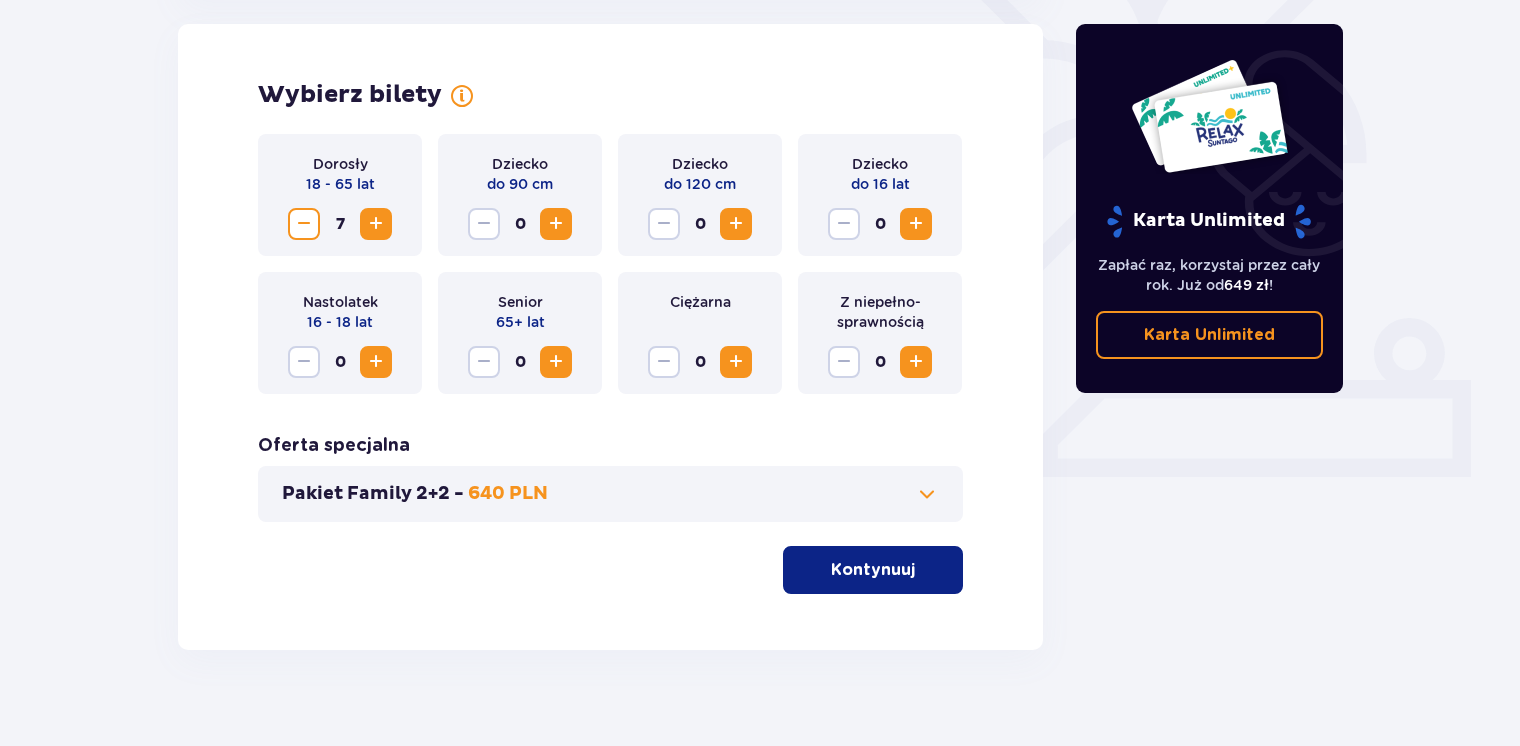 click at bounding box center [376, 224] 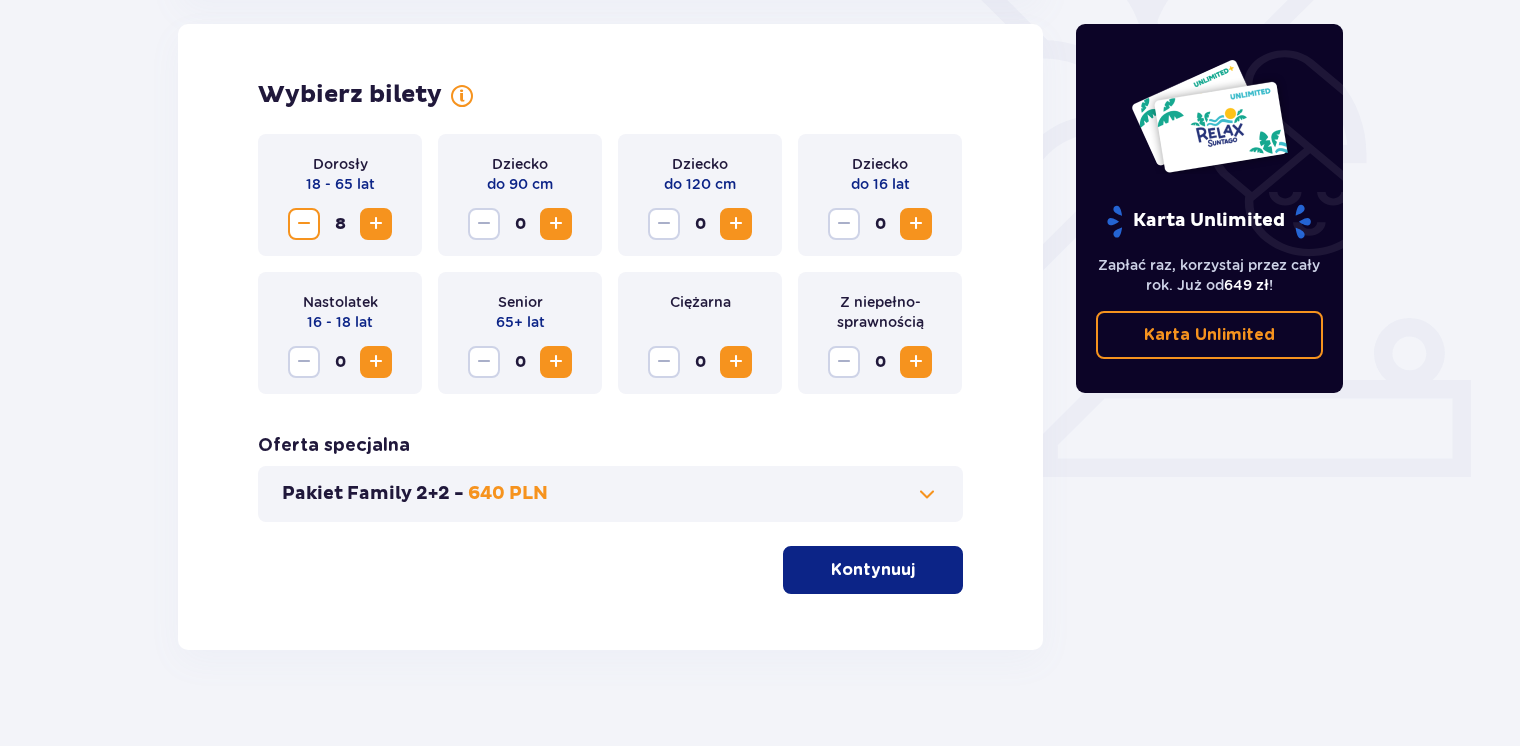 click at bounding box center [376, 224] 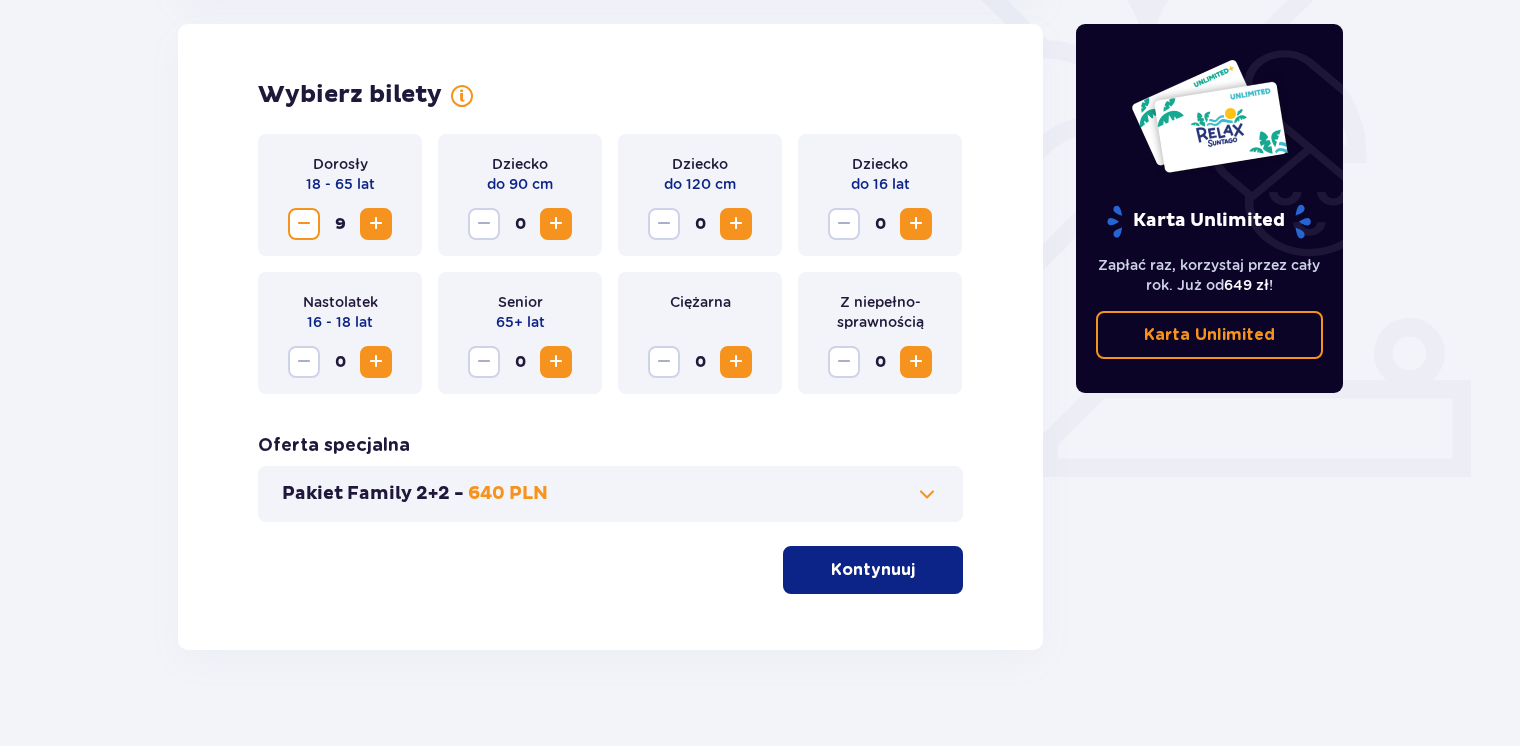 click on "Kontynuuj" at bounding box center [873, 570] 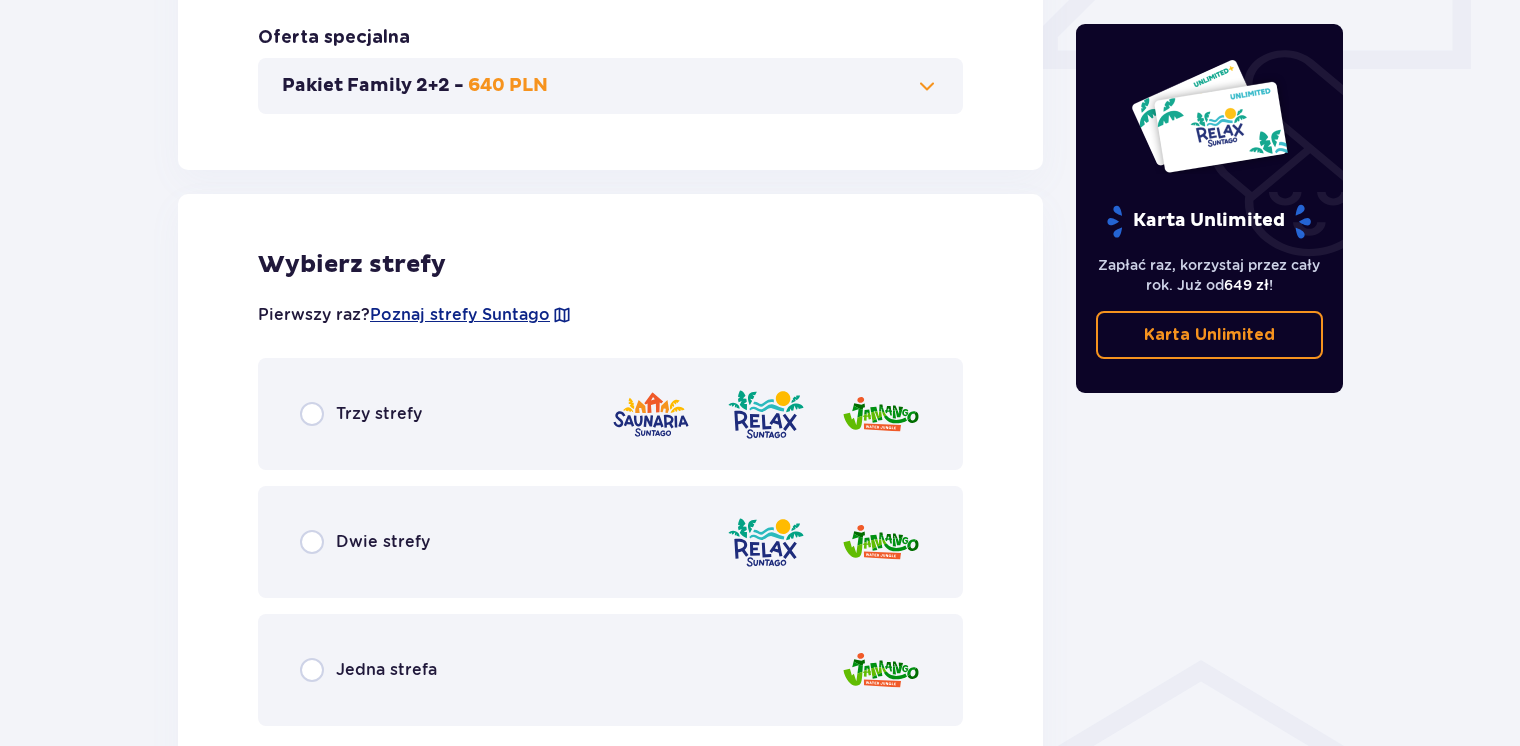 scroll, scrollTop: 1000, scrollLeft: 0, axis: vertical 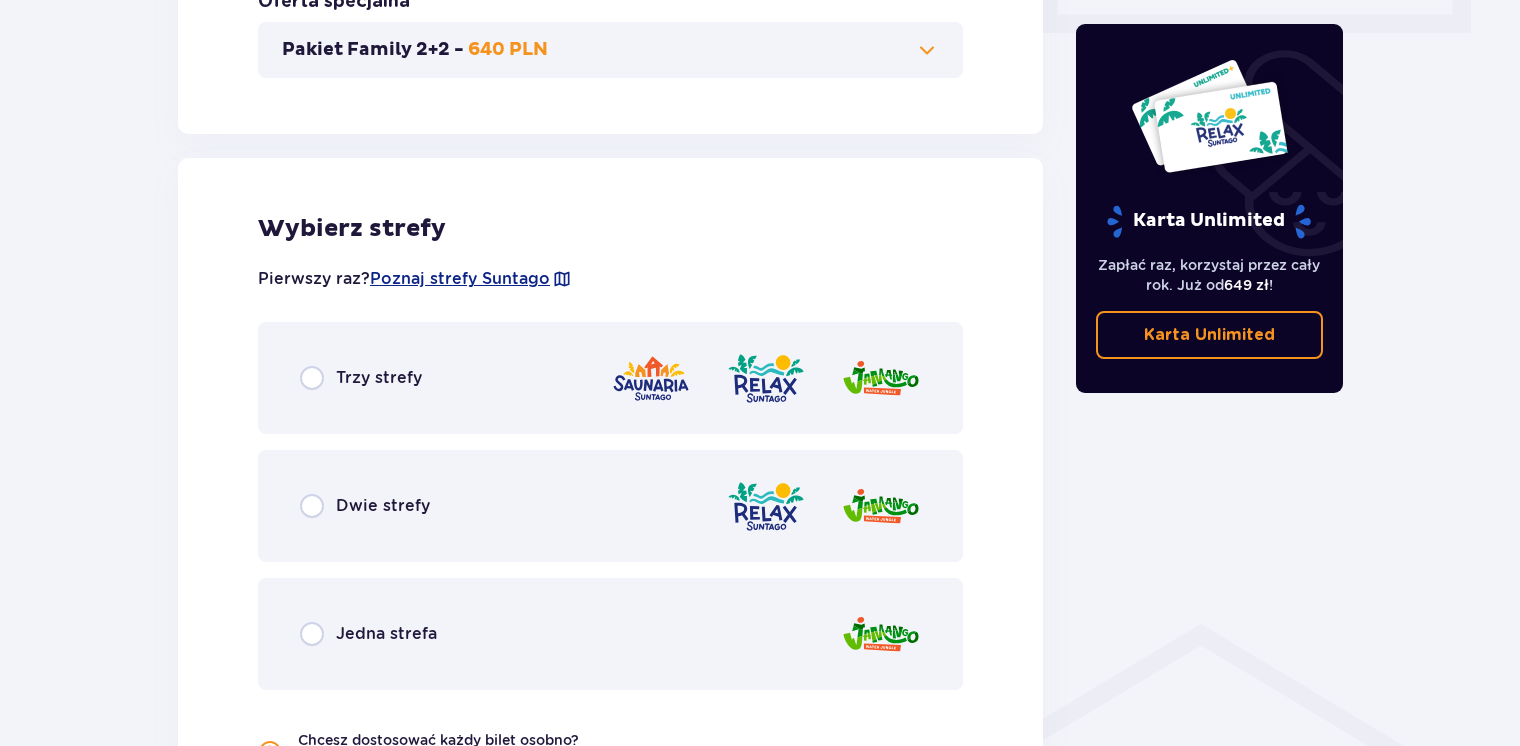 click on "Trzy strefy" at bounding box center [610, 378] 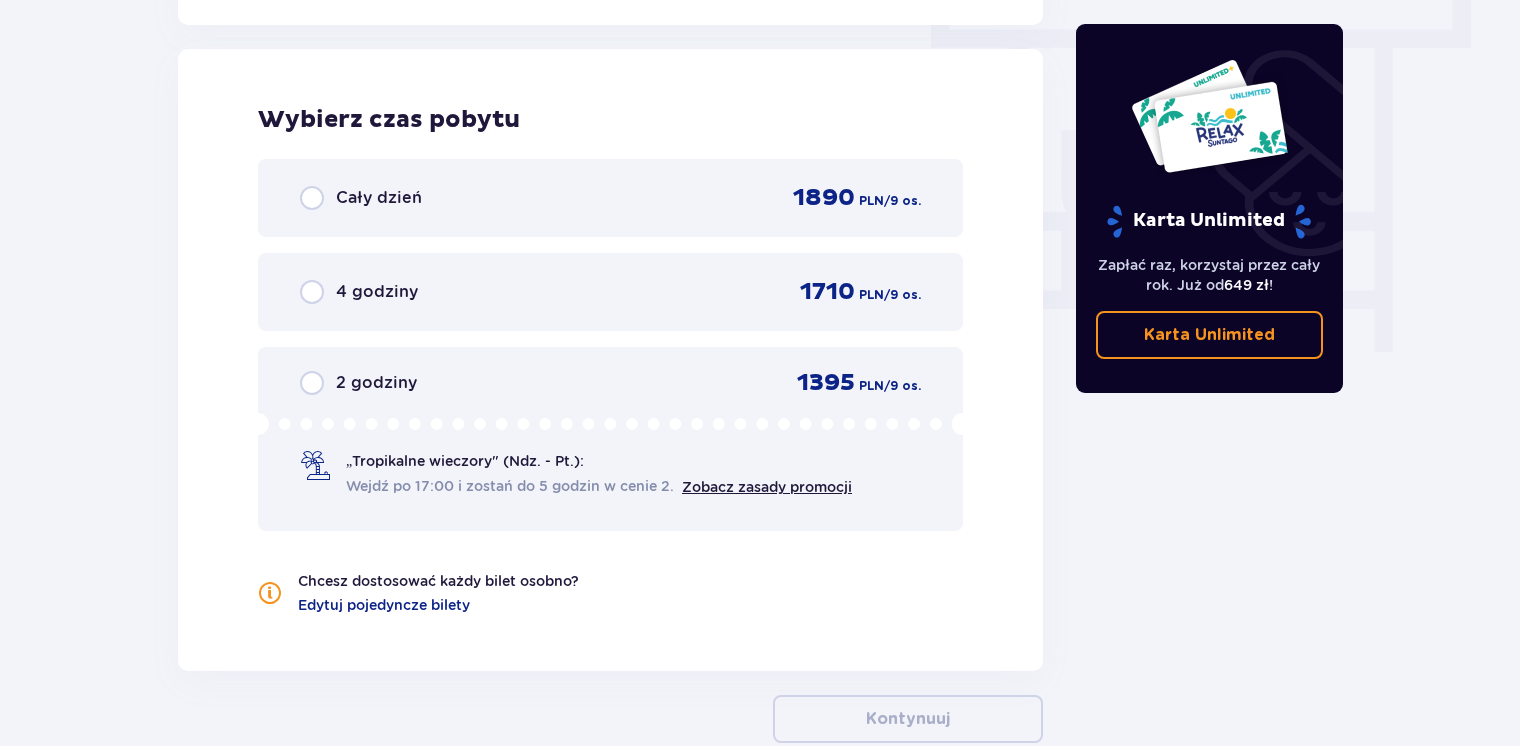 scroll, scrollTop: 1806, scrollLeft: 0, axis: vertical 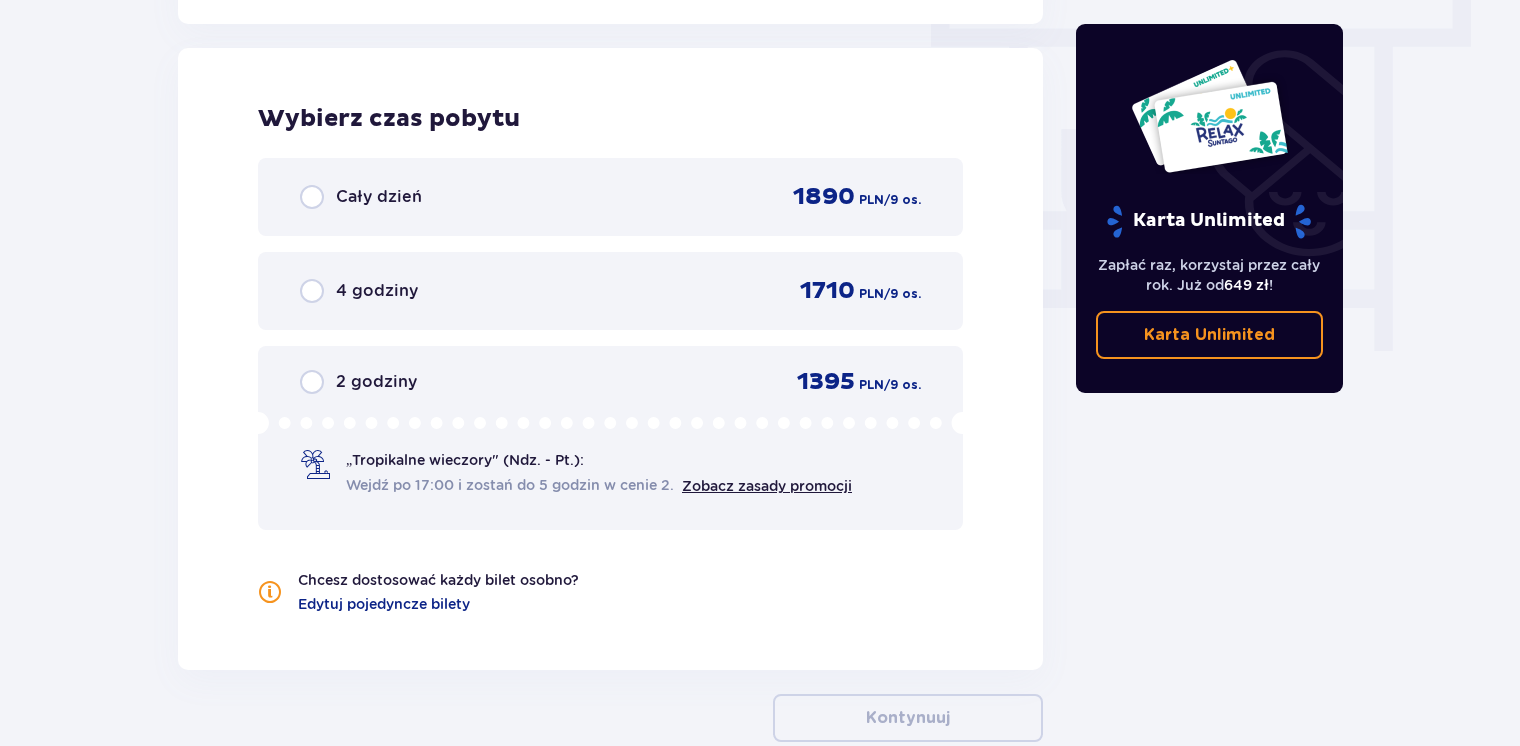 click on "4 godziny" at bounding box center (377, 291) 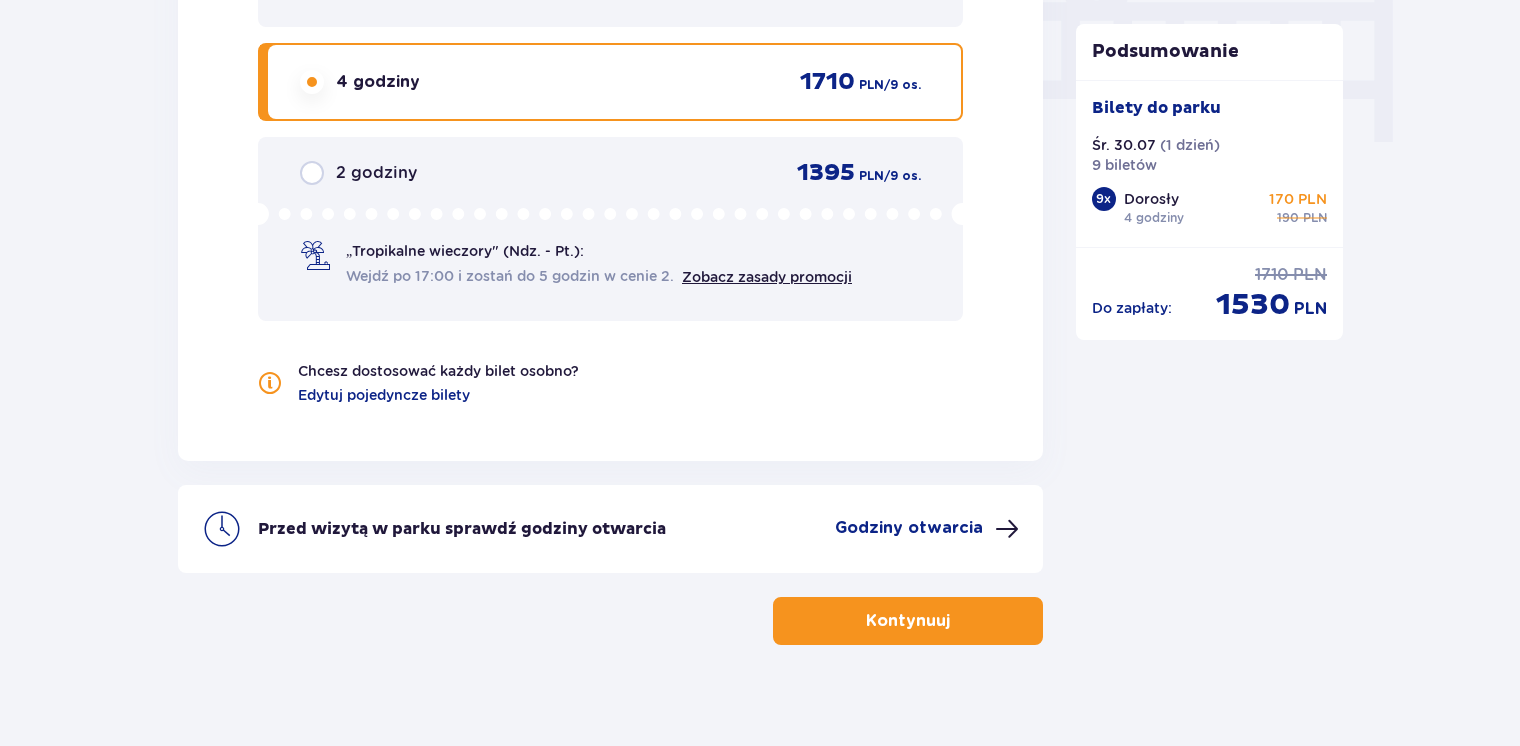 scroll, scrollTop: 2031, scrollLeft: 0, axis: vertical 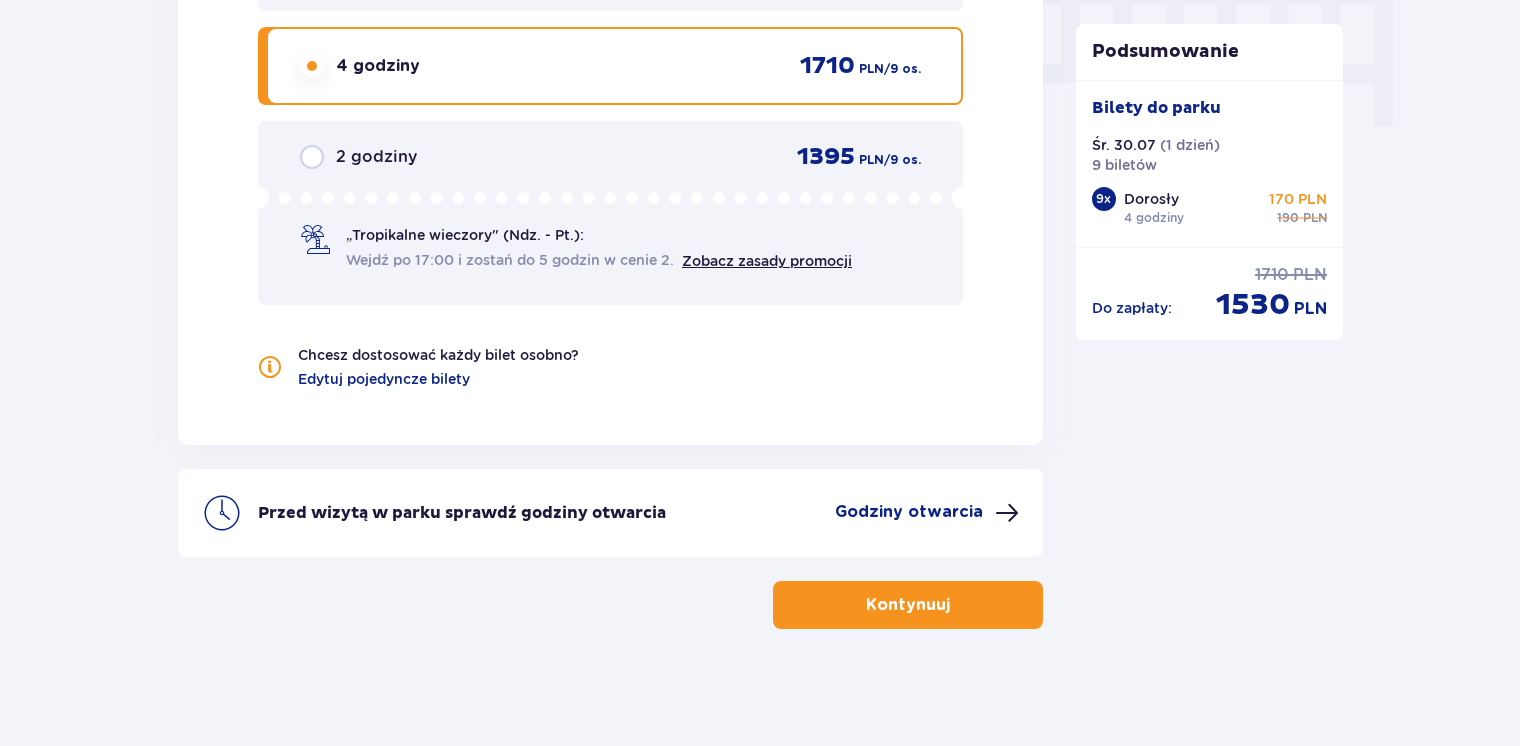 click on "Kontynuuj" at bounding box center [908, 605] 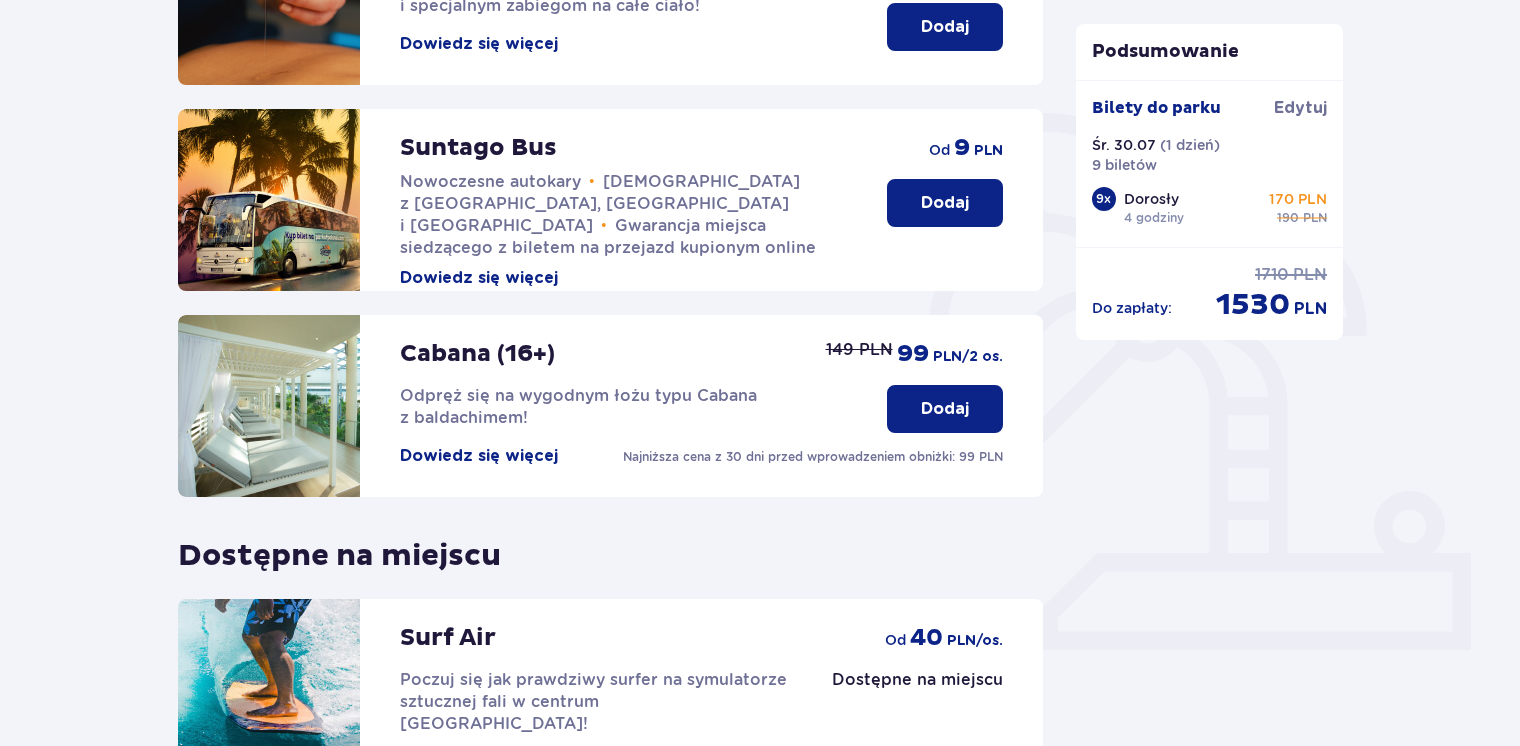 scroll, scrollTop: 609, scrollLeft: 0, axis: vertical 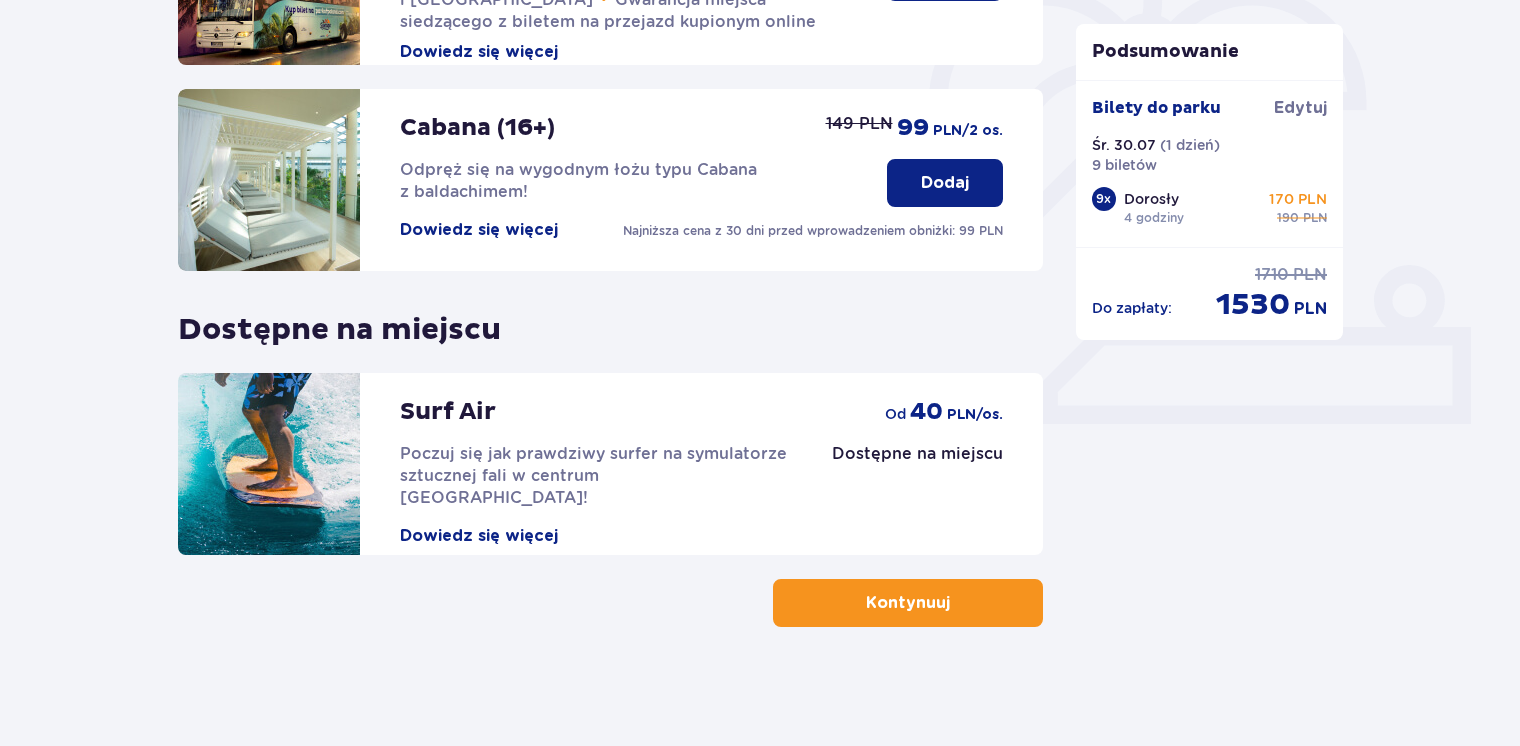 click on "Kontynuuj" at bounding box center [908, 603] 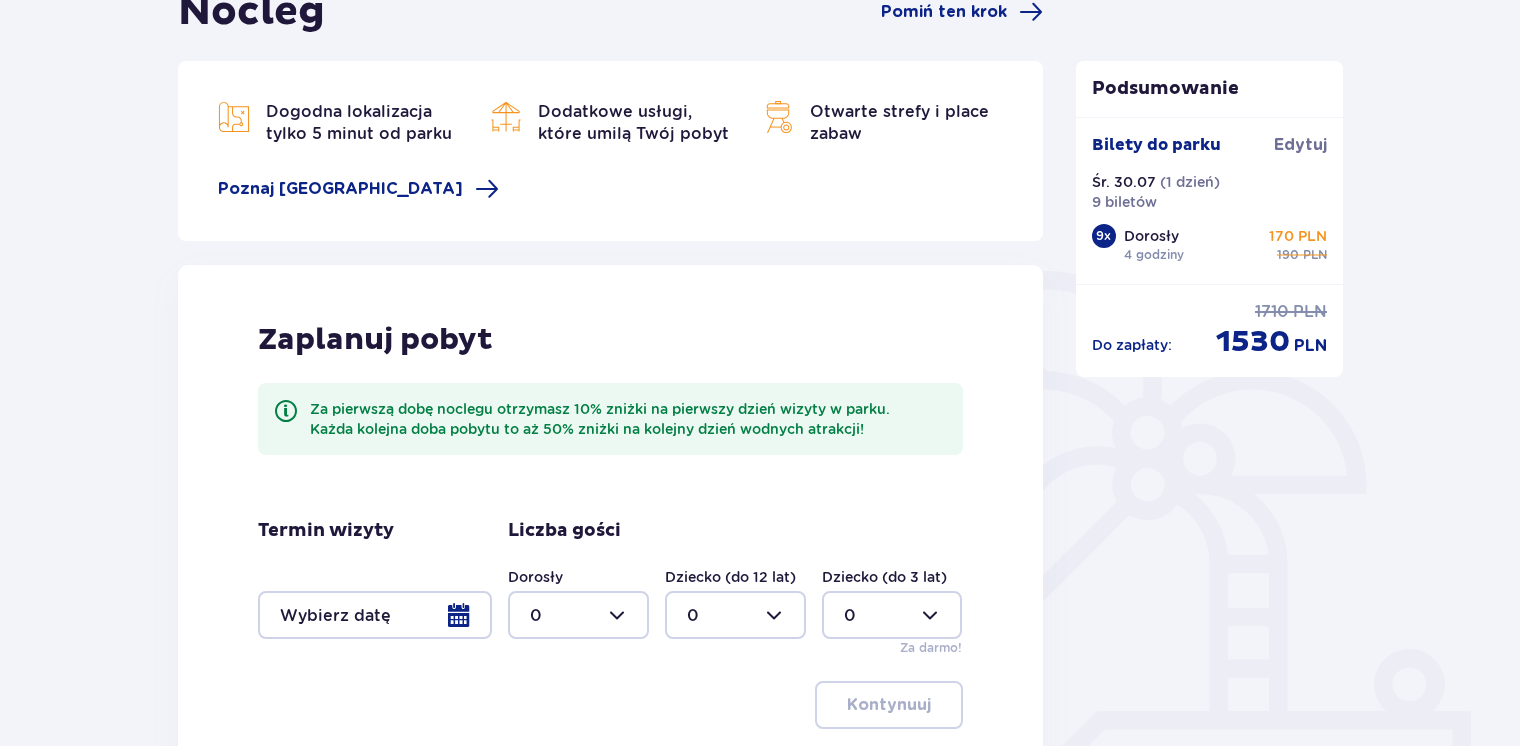 scroll, scrollTop: 456, scrollLeft: 0, axis: vertical 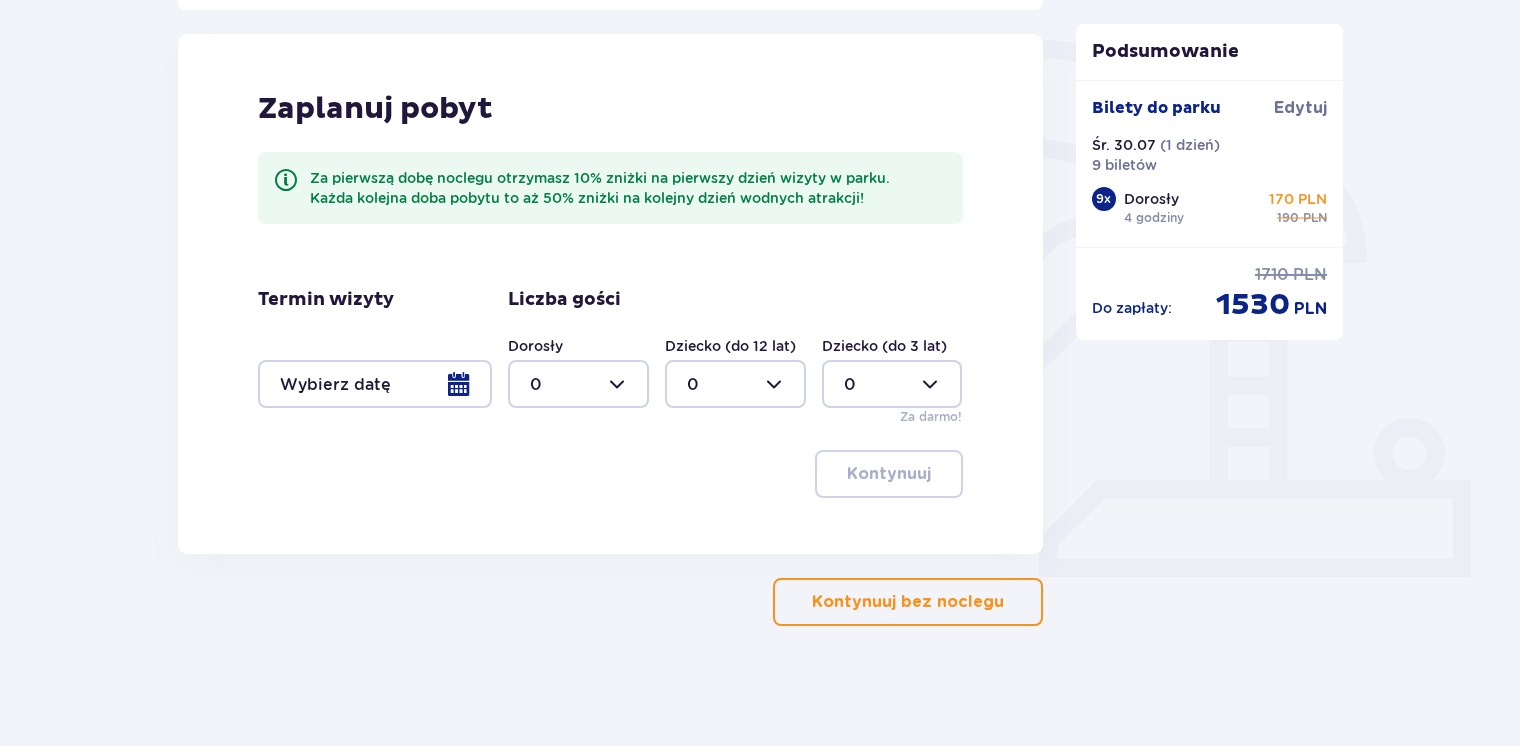 click on "Kontynuuj bez noclegu" at bounding box center (908, 602) 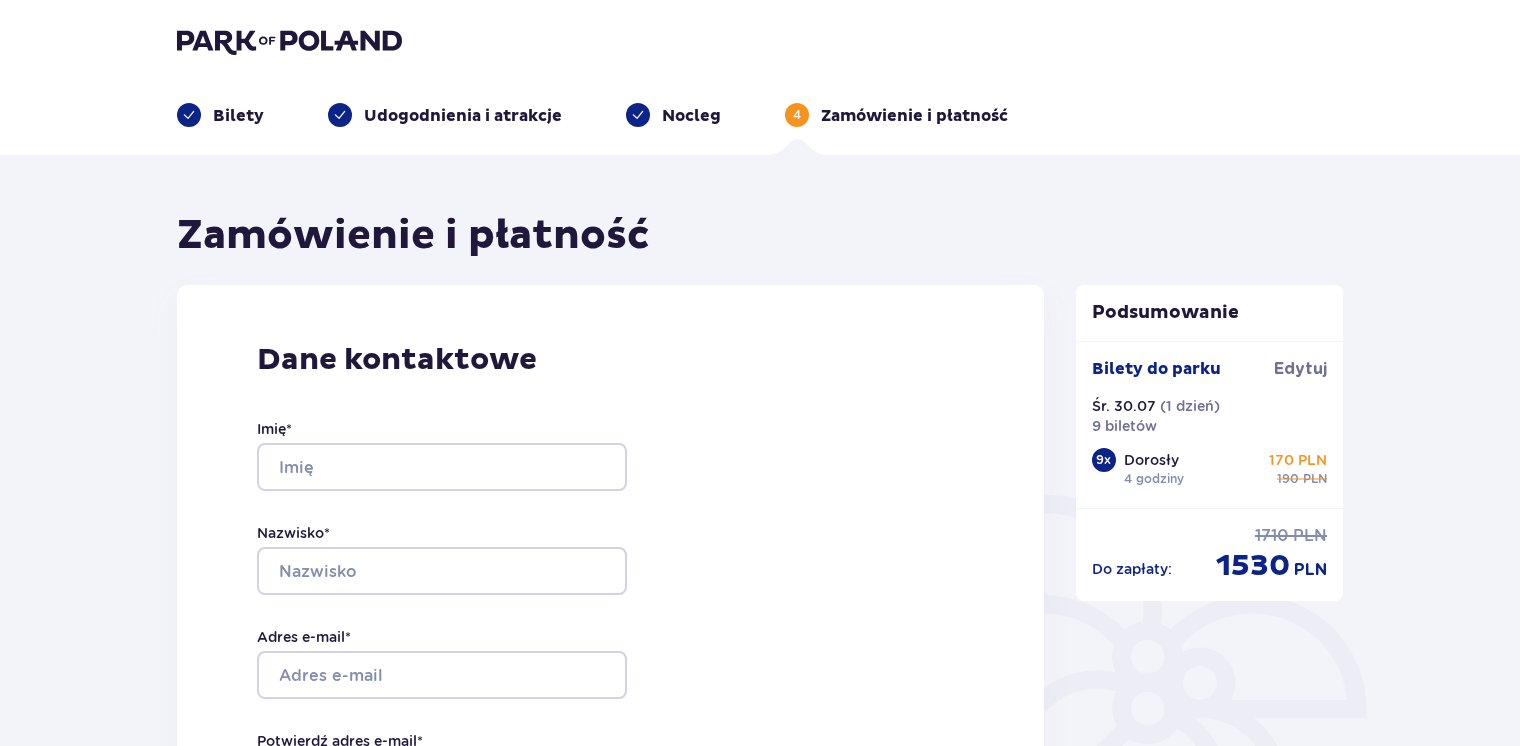 scroll, scrollTop: 0, scrollLeft: 0, axis: both 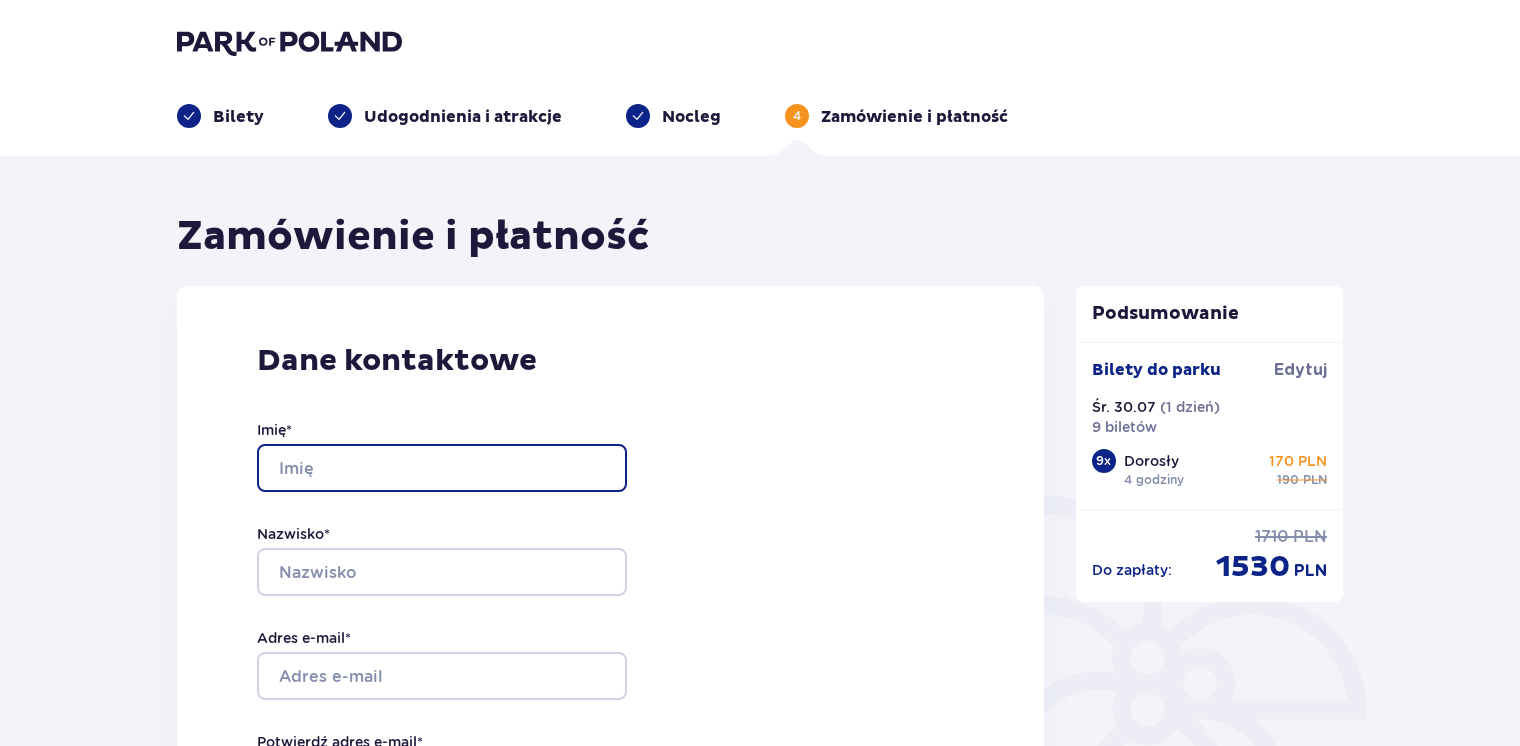 click on "Imię *" at bounding box center (442, 468) 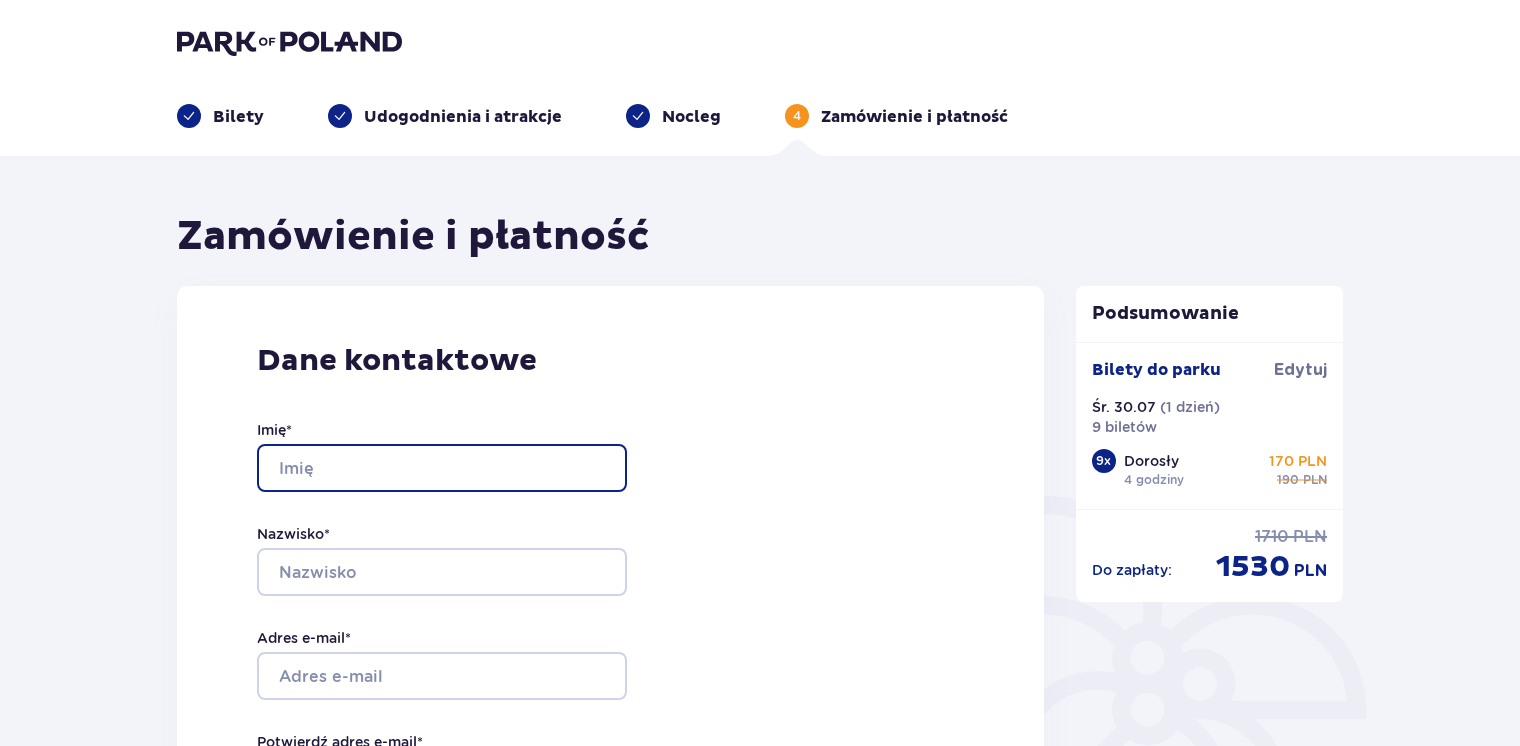 type on "Klaudia" 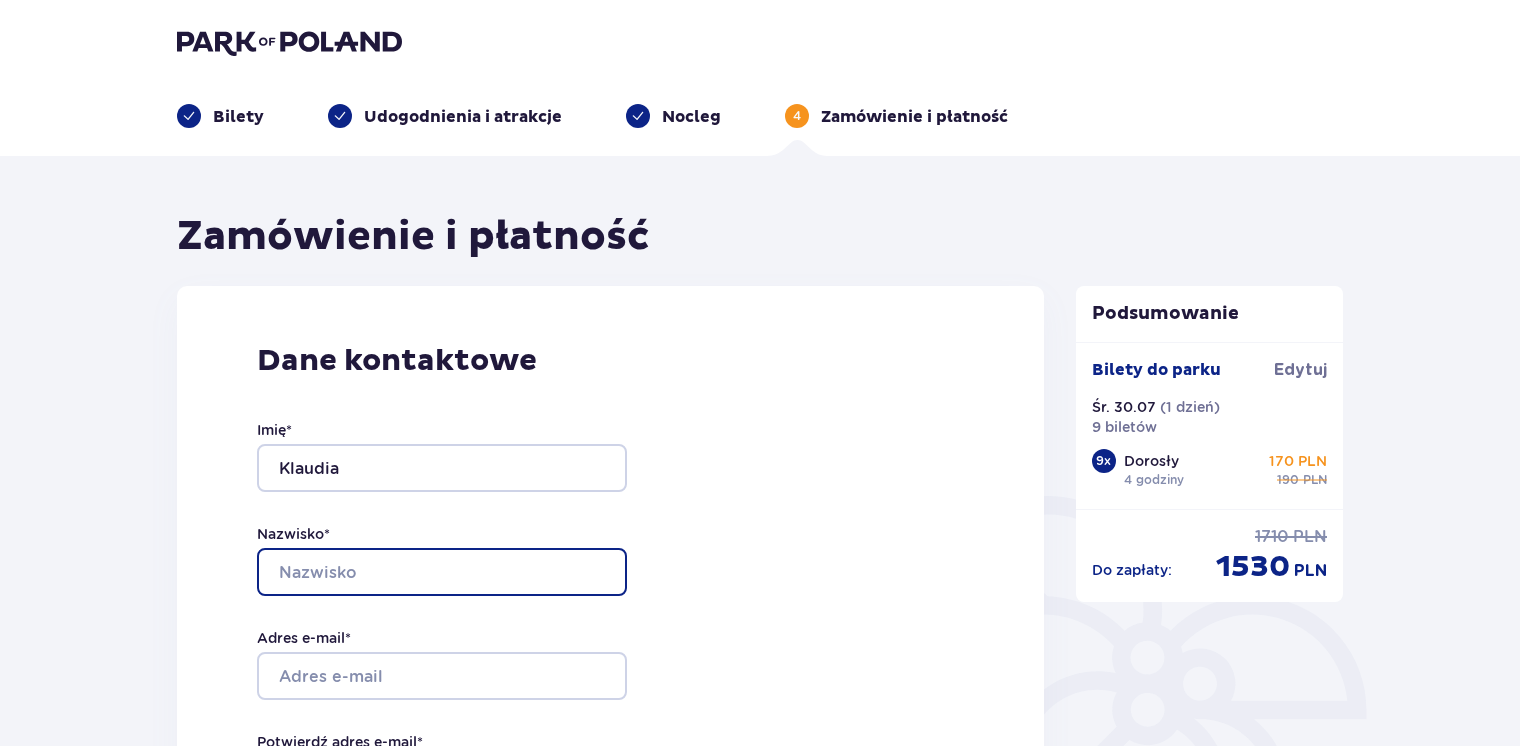 type on "Brzyska" 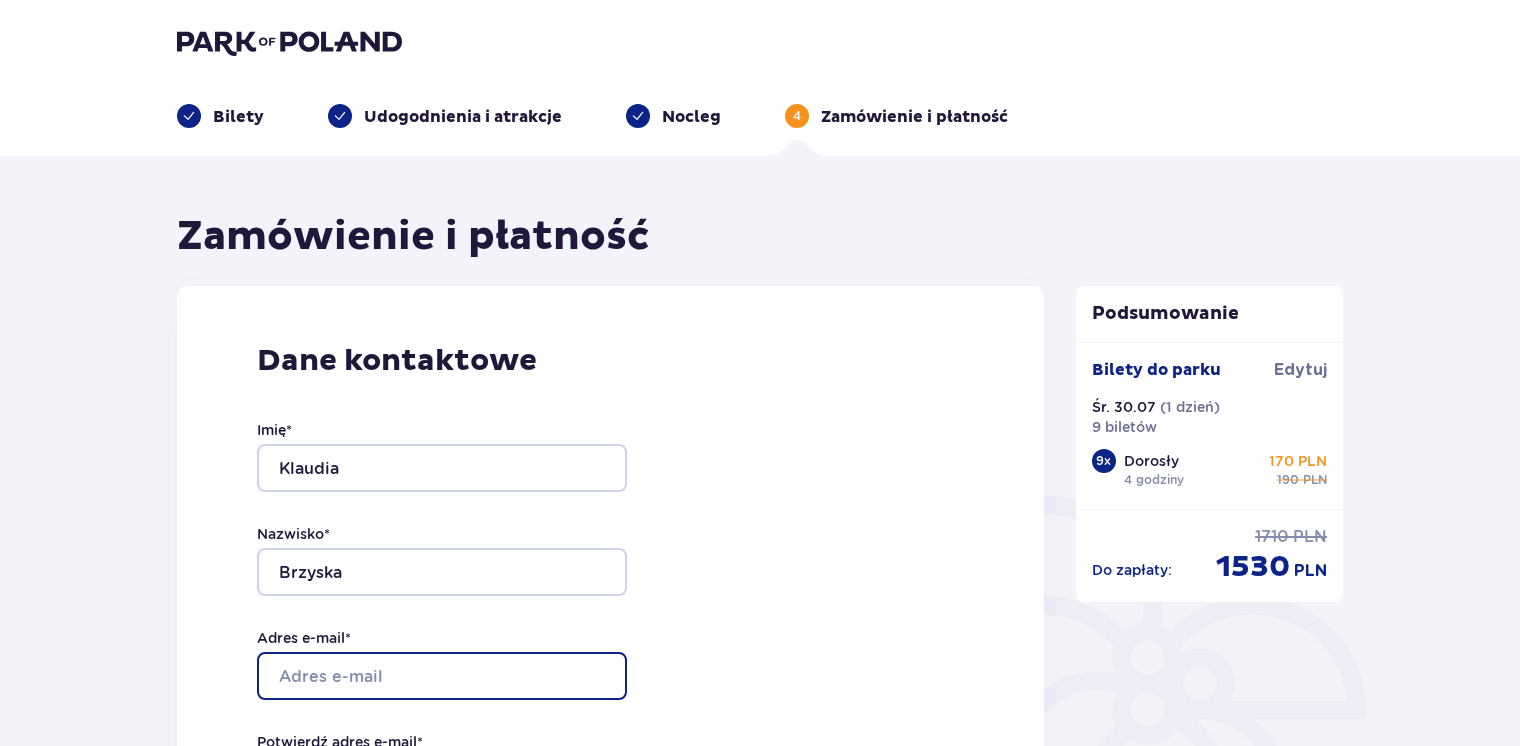 type on "[EMAIL_ADDRESS][DOMAIN_NAME]" 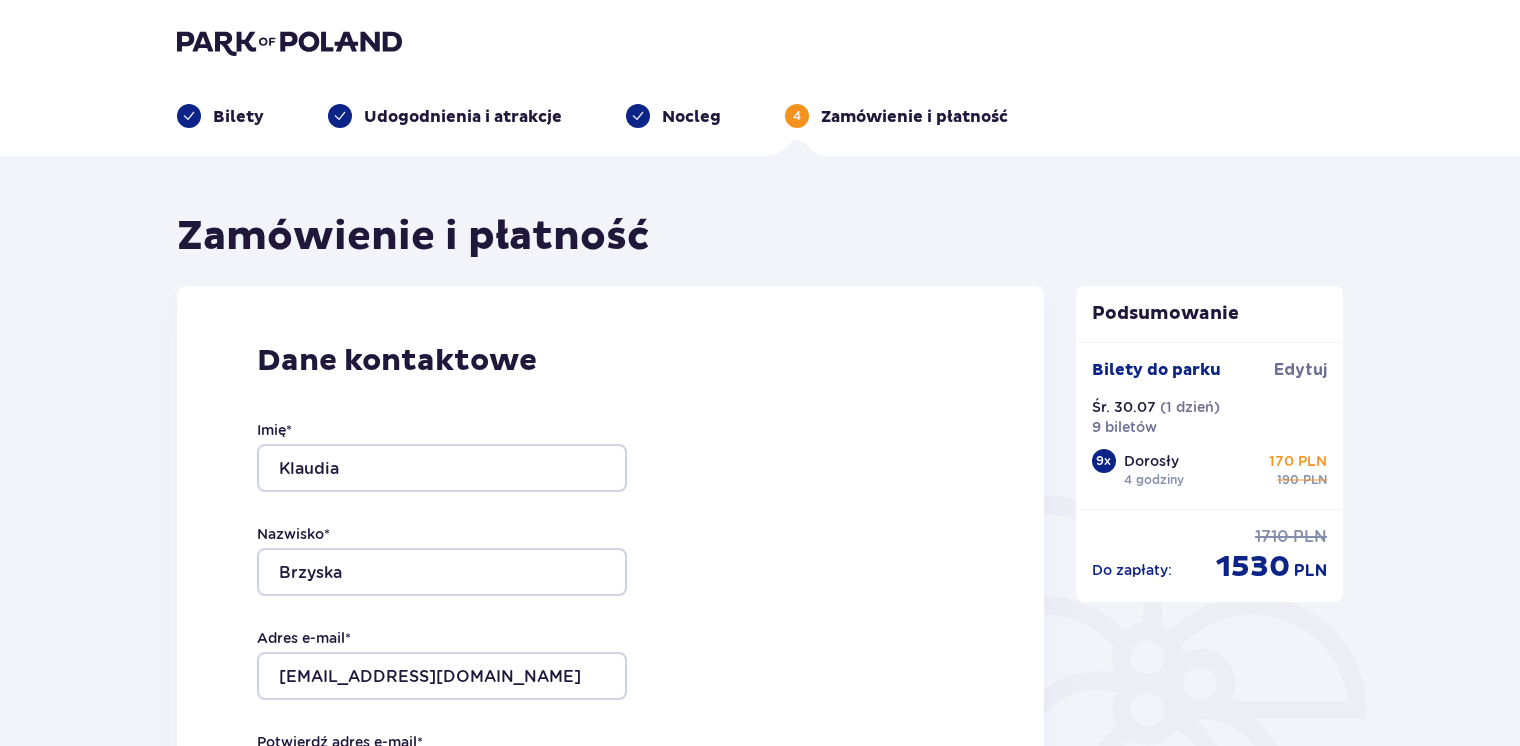 type on "[EMAIL_ADDRESS][DOMAIN_NAME]" 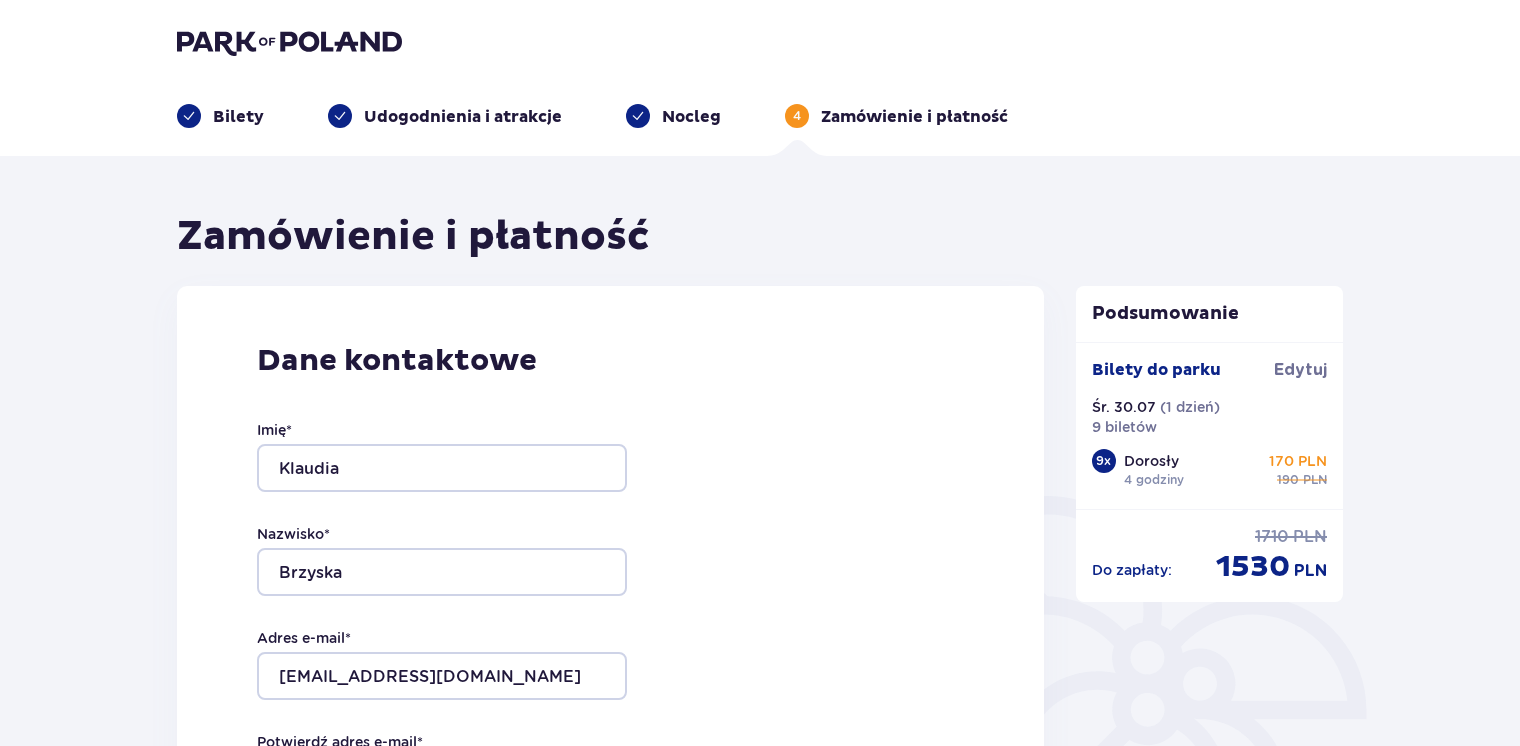 type on "725969656" 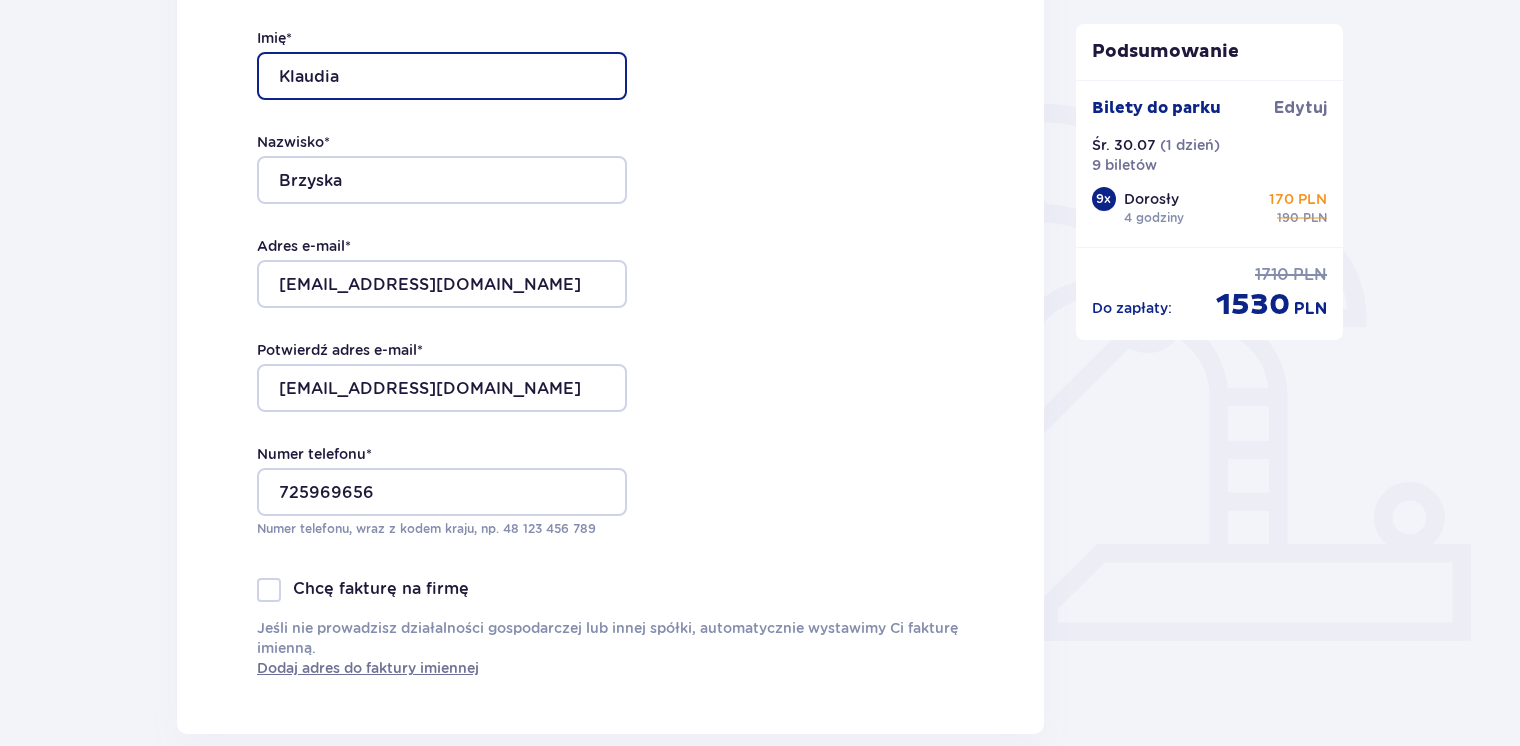 scroll, scrollTop: 400, scrollLeft: 0, axis: vertical 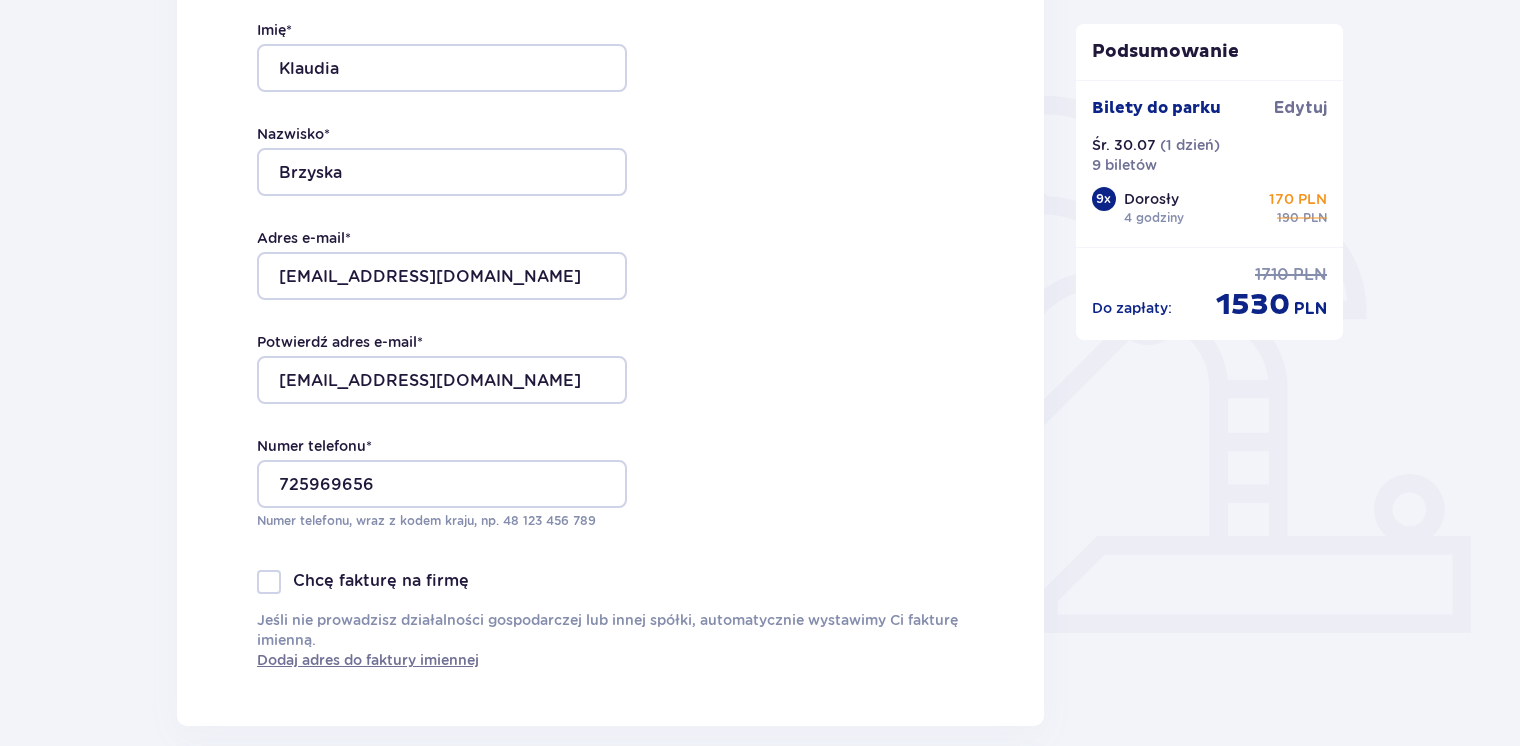 click at bounding box center [269, 582] 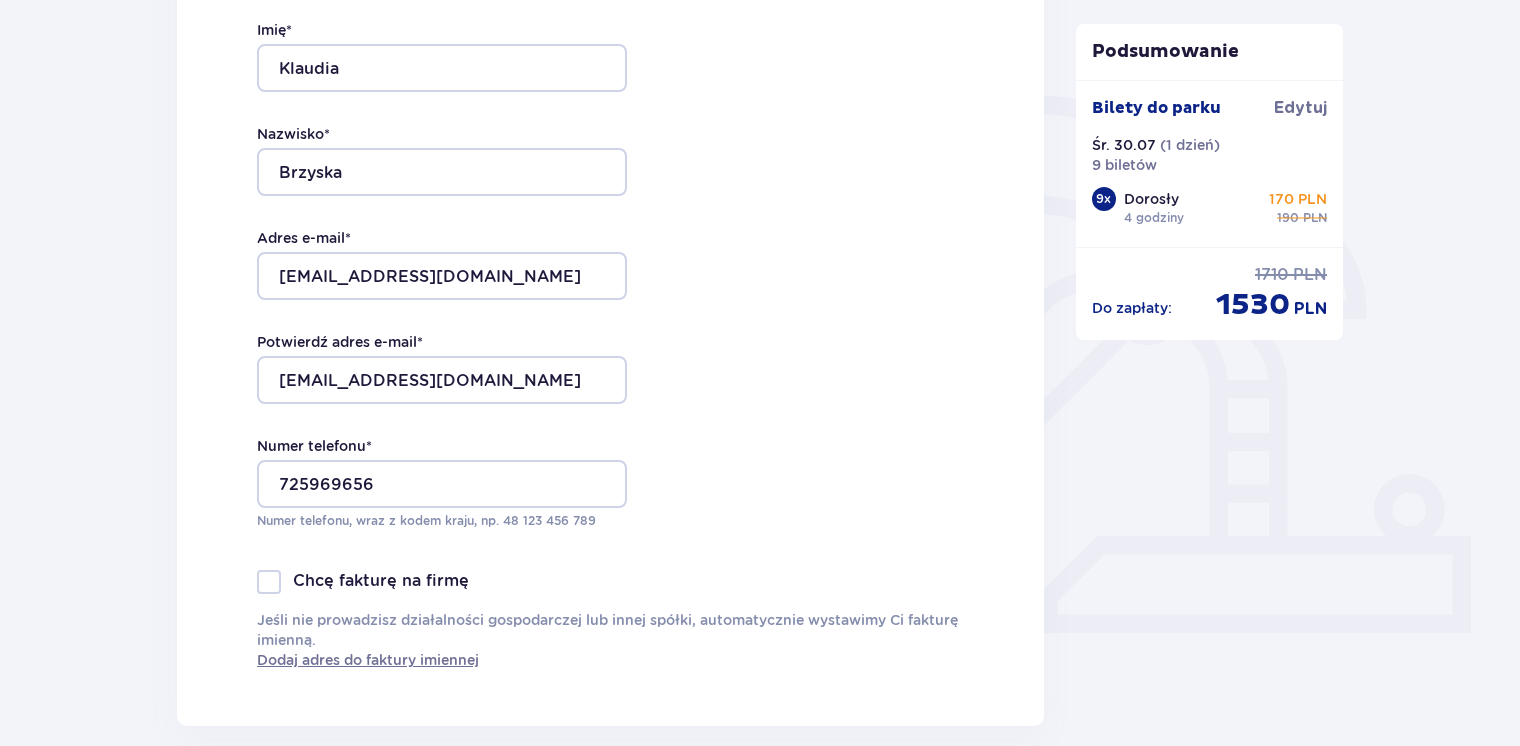 checkbox on "true" 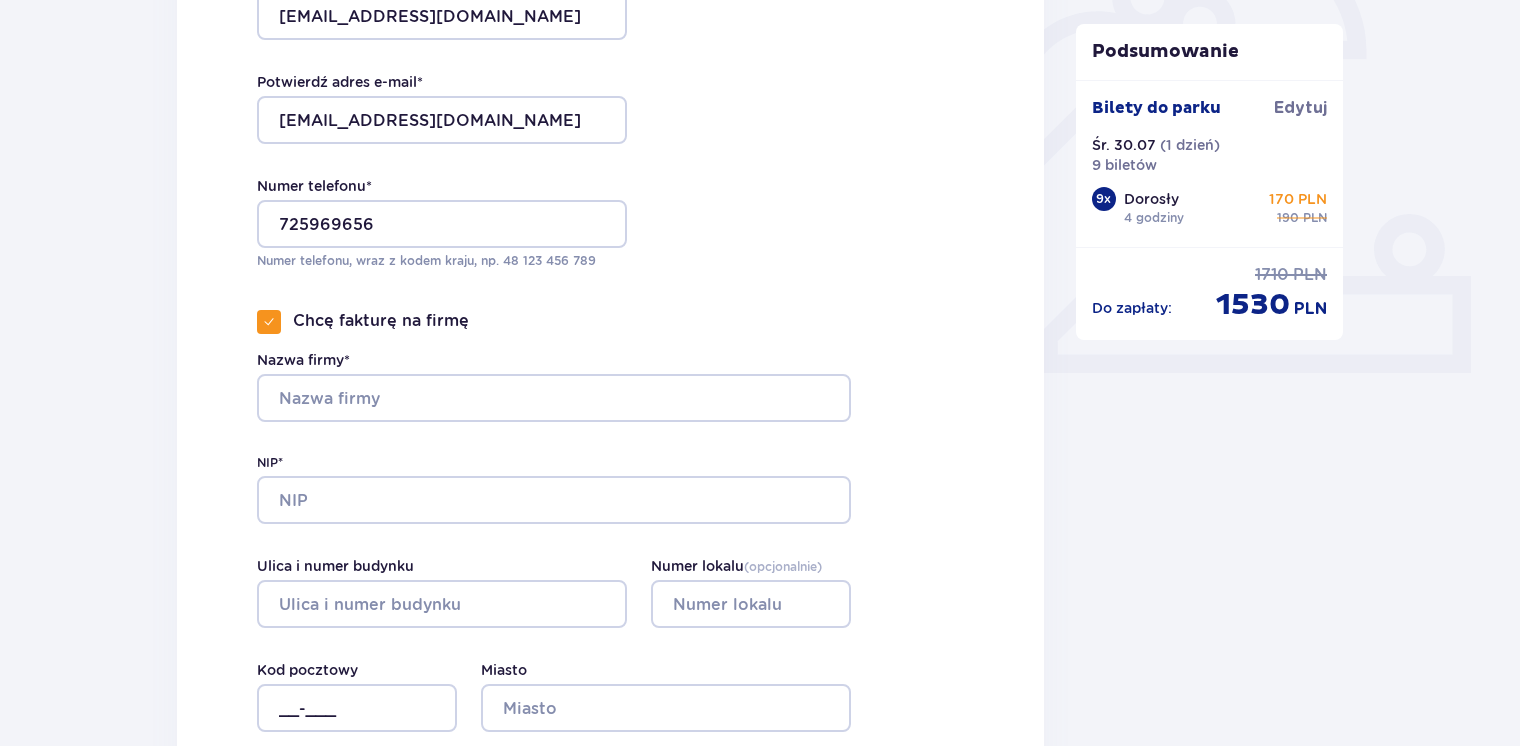 scroll, scrollTop: 700, scrollLeft: 0, axis: vertical 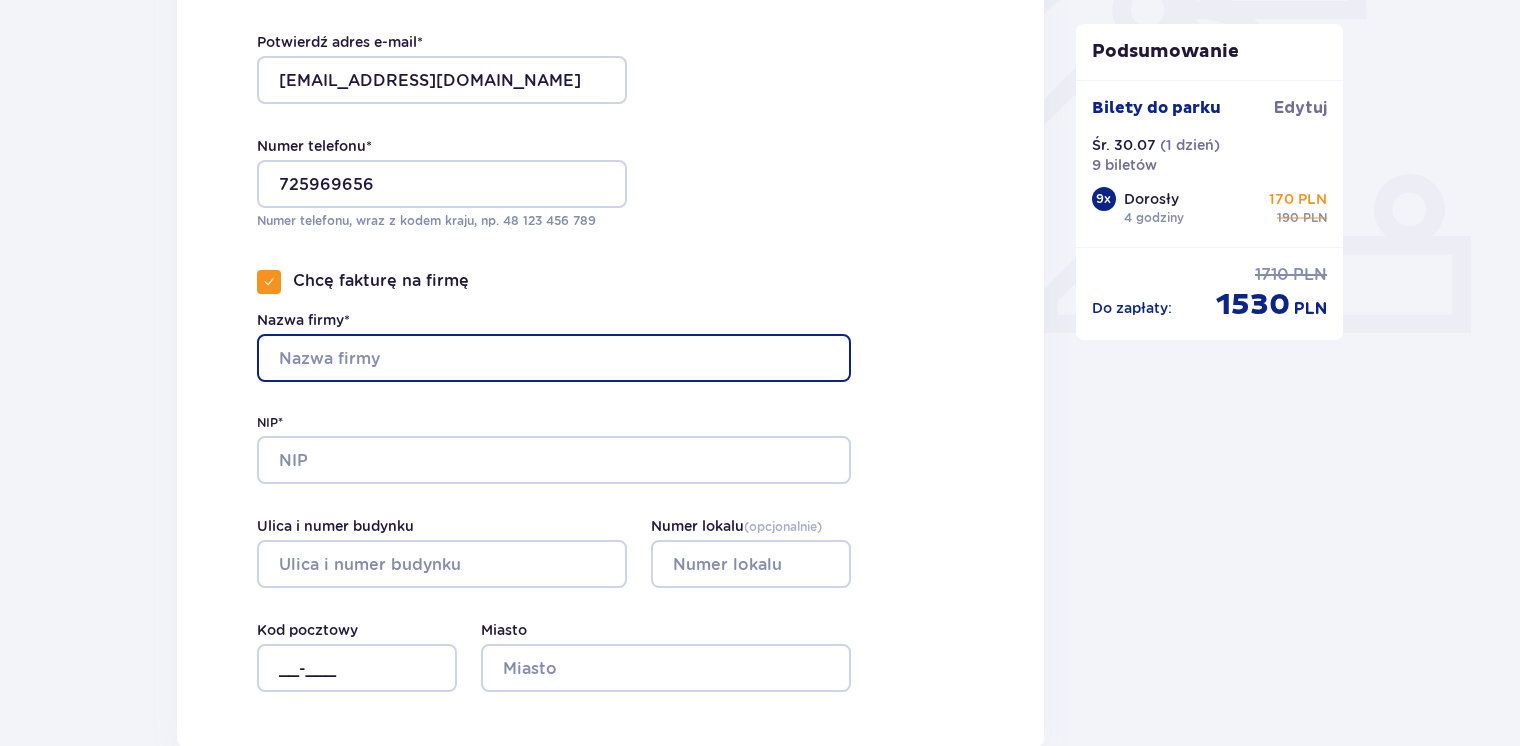click on "Nazwa firmy*" at bounding box center (554, 358) 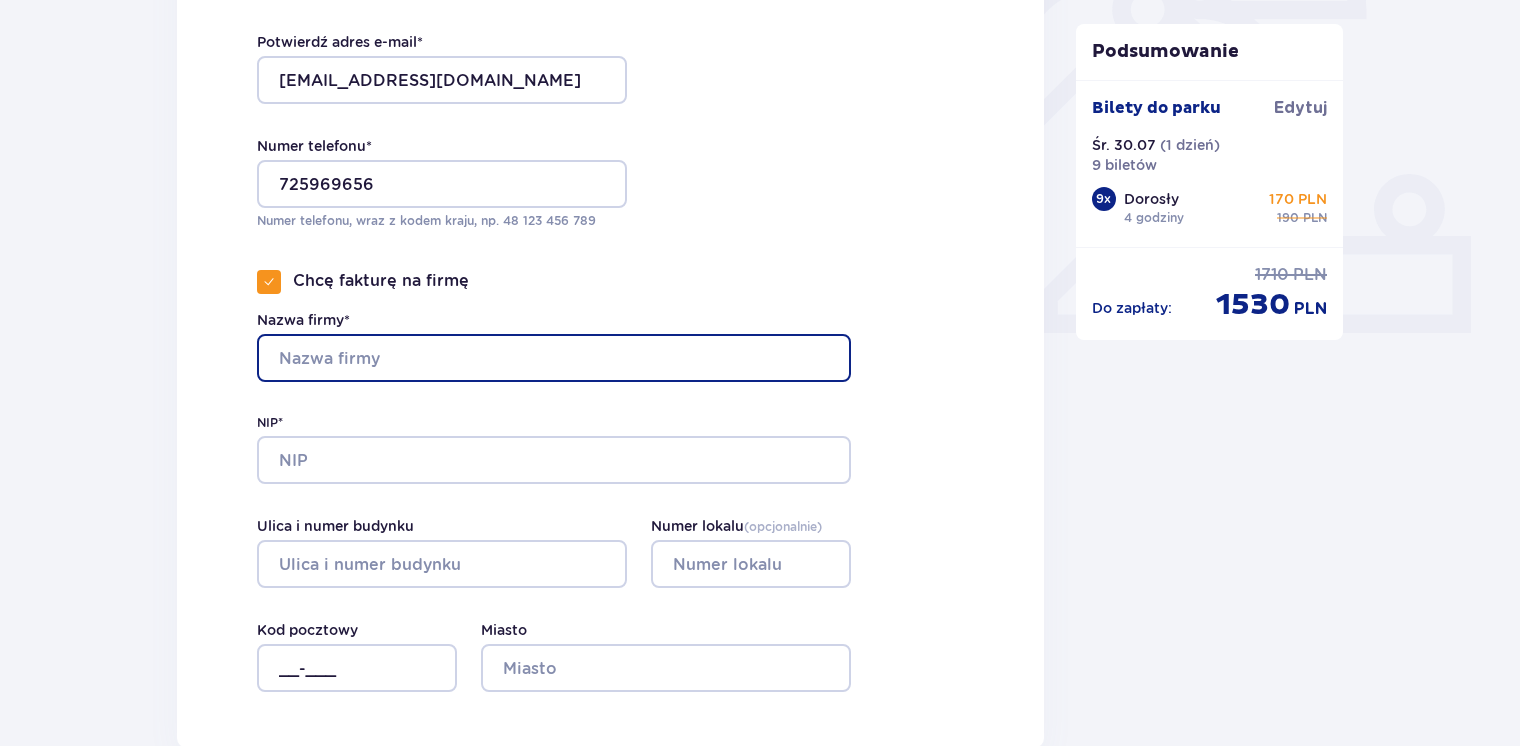 type on "STRYKER POLAND SERVICES SP. Z.O.O." 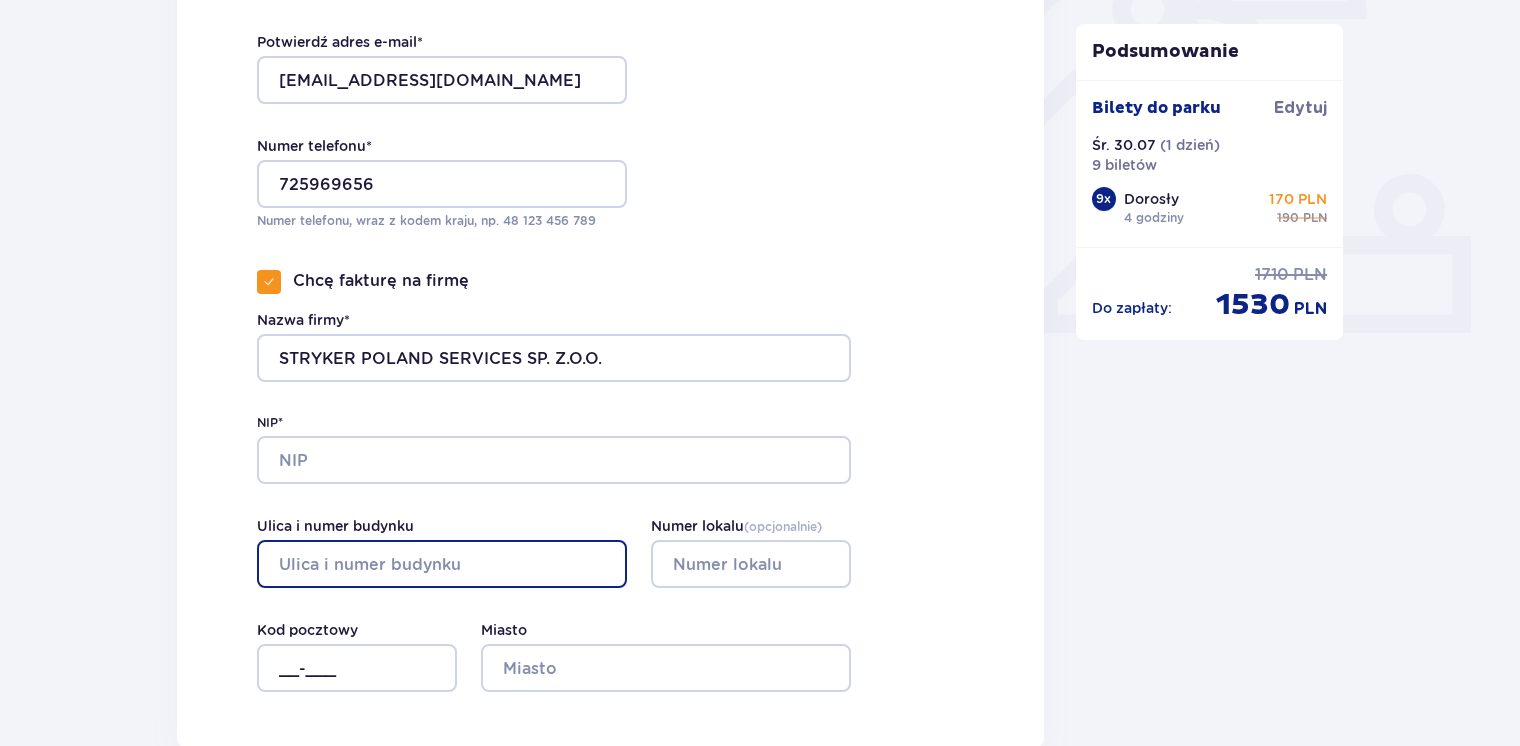 type on "[PERSON_NAME][STREET_ADDRESS]" 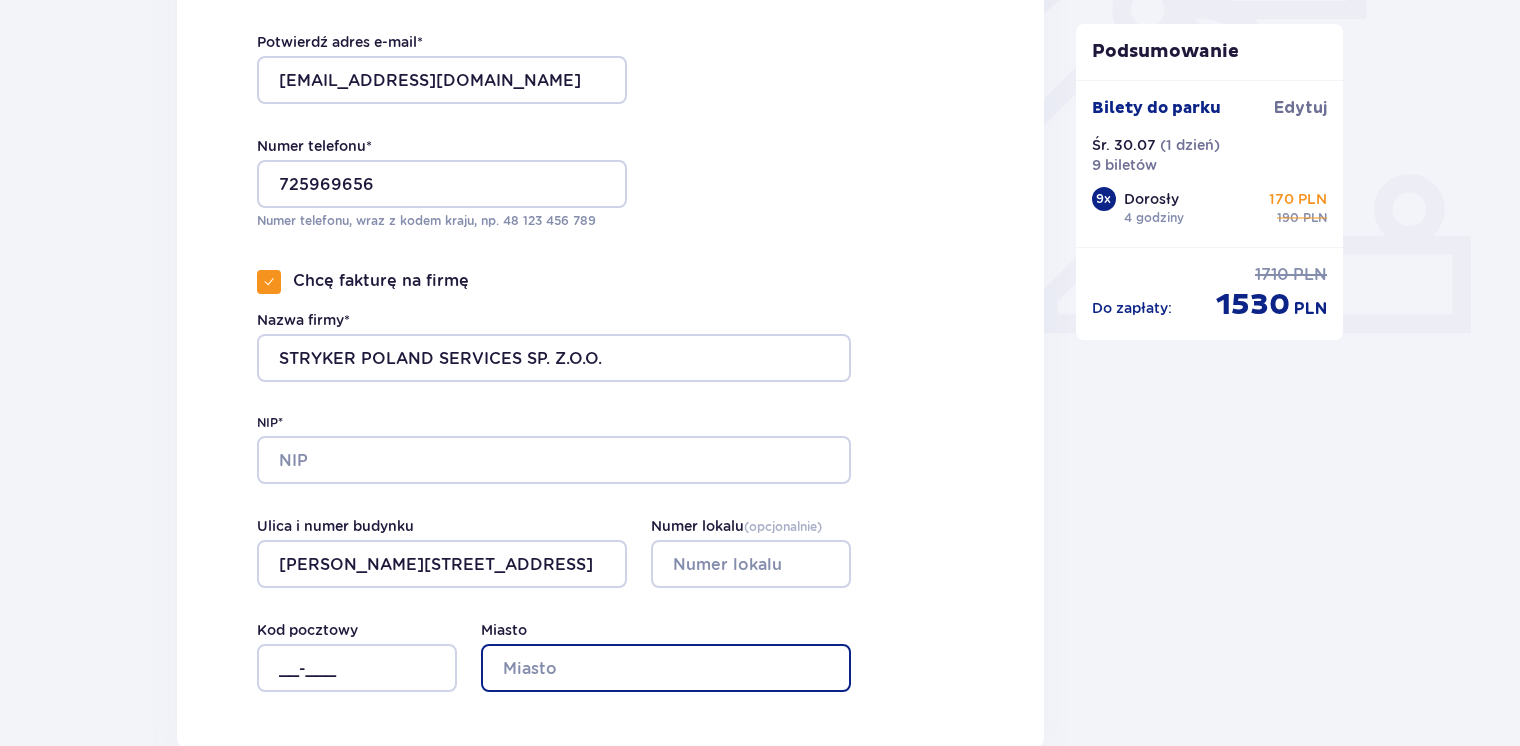 type on "[GEOGRAPHIC_DATA]" 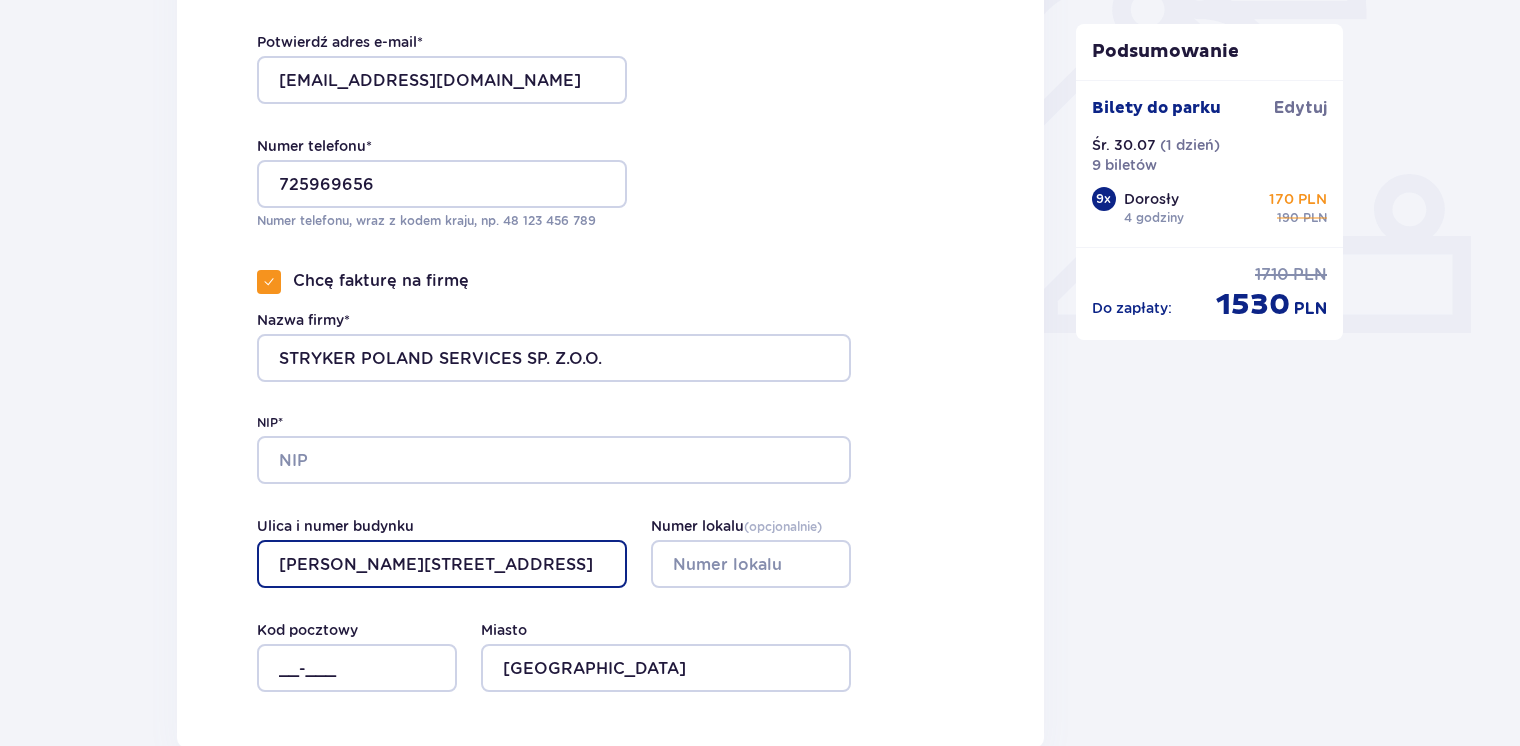 click on "[PERSON_NAME][STREET_ADDRESS]" at bounding box center (442, 564) 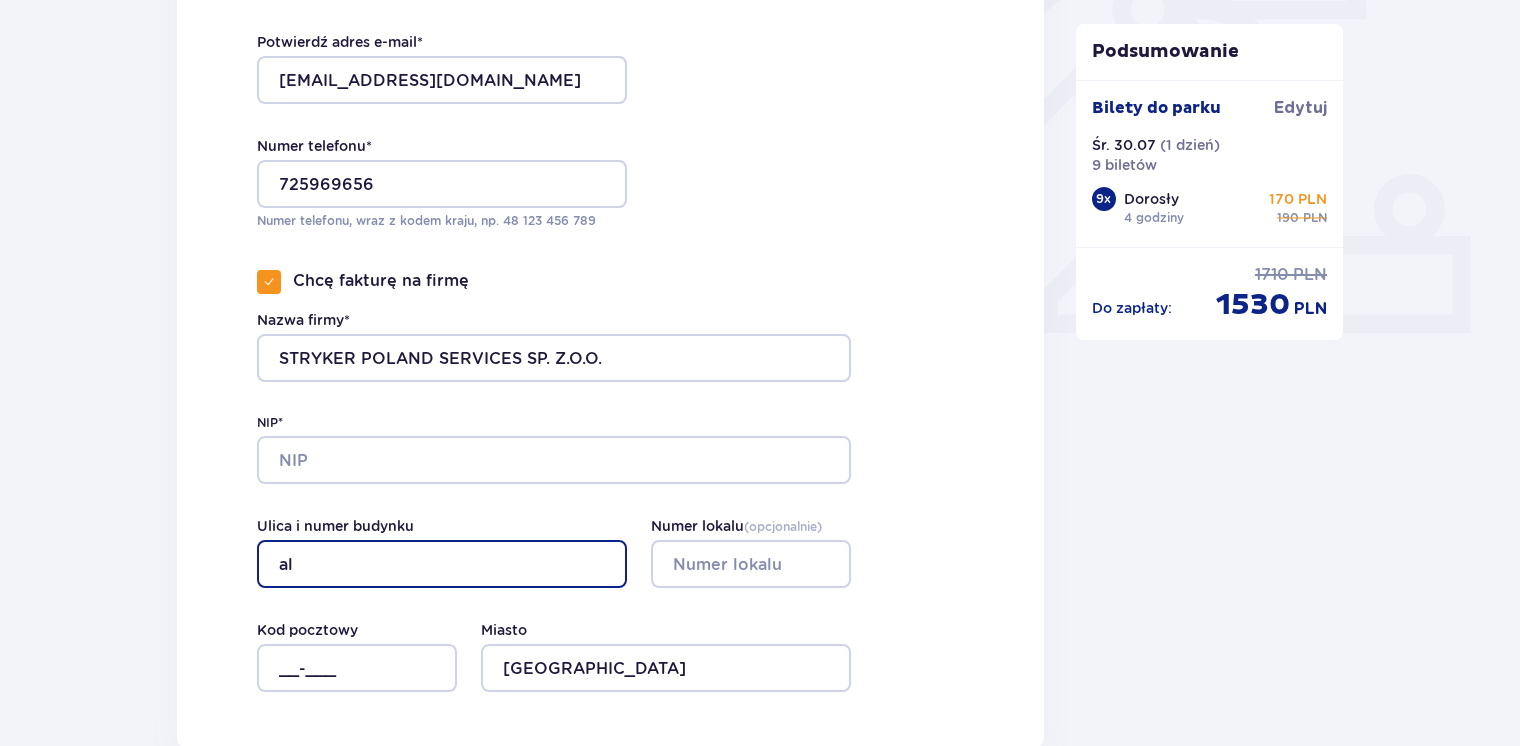 type on "a" 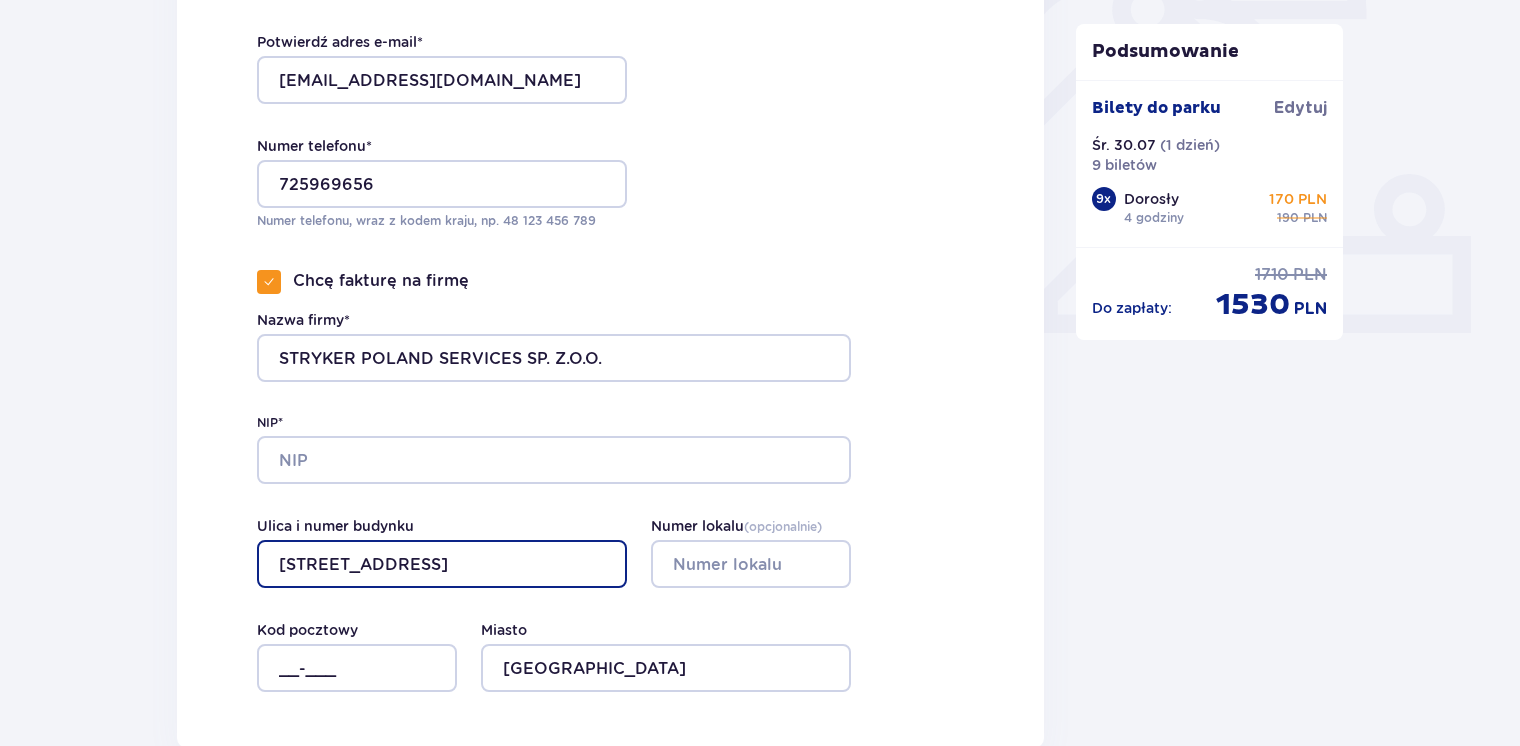 type on "[STREET_ADDRESS]" 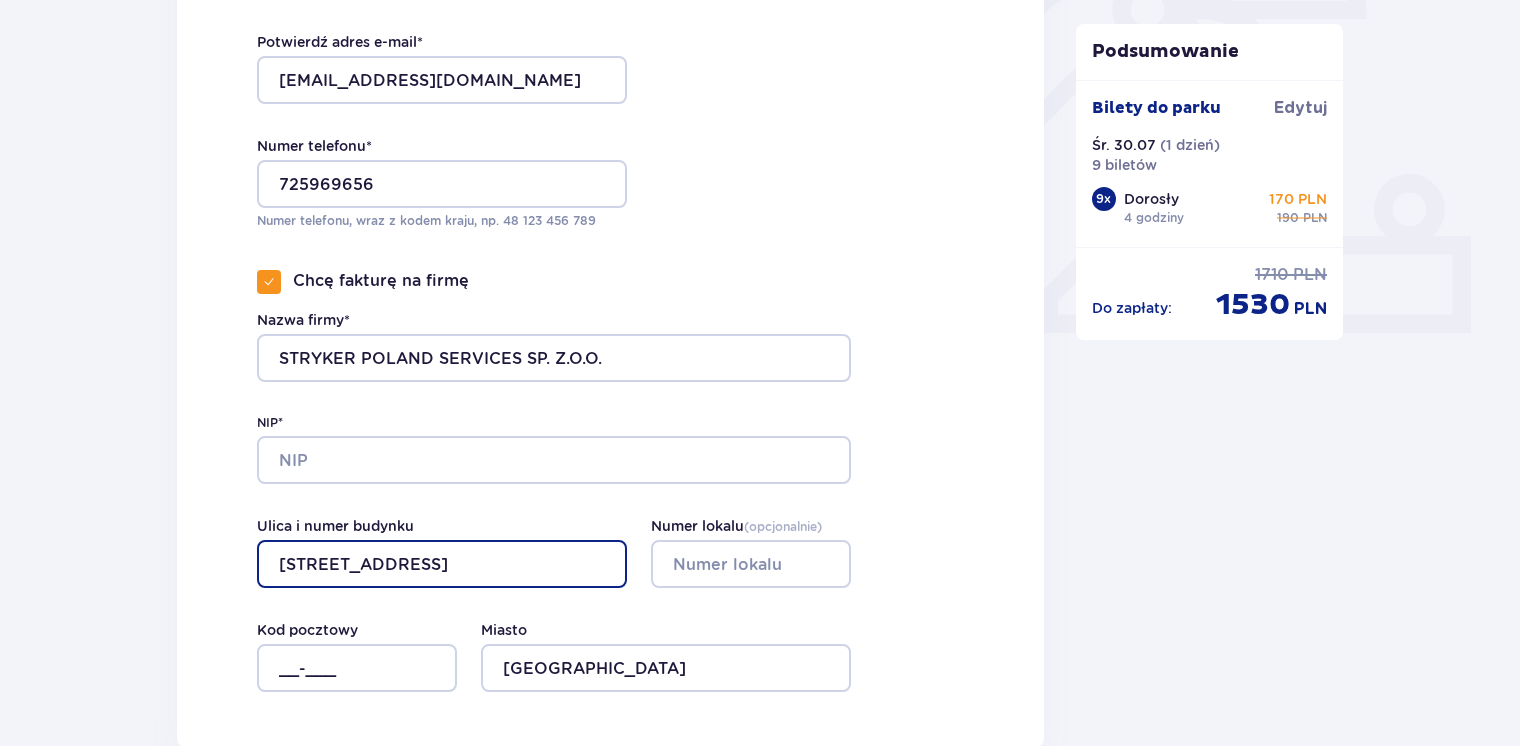 drag, startPoint x: 414, startPoint y: 566, endPoint x: 181, endPoint y: 584, distance: 233.69424 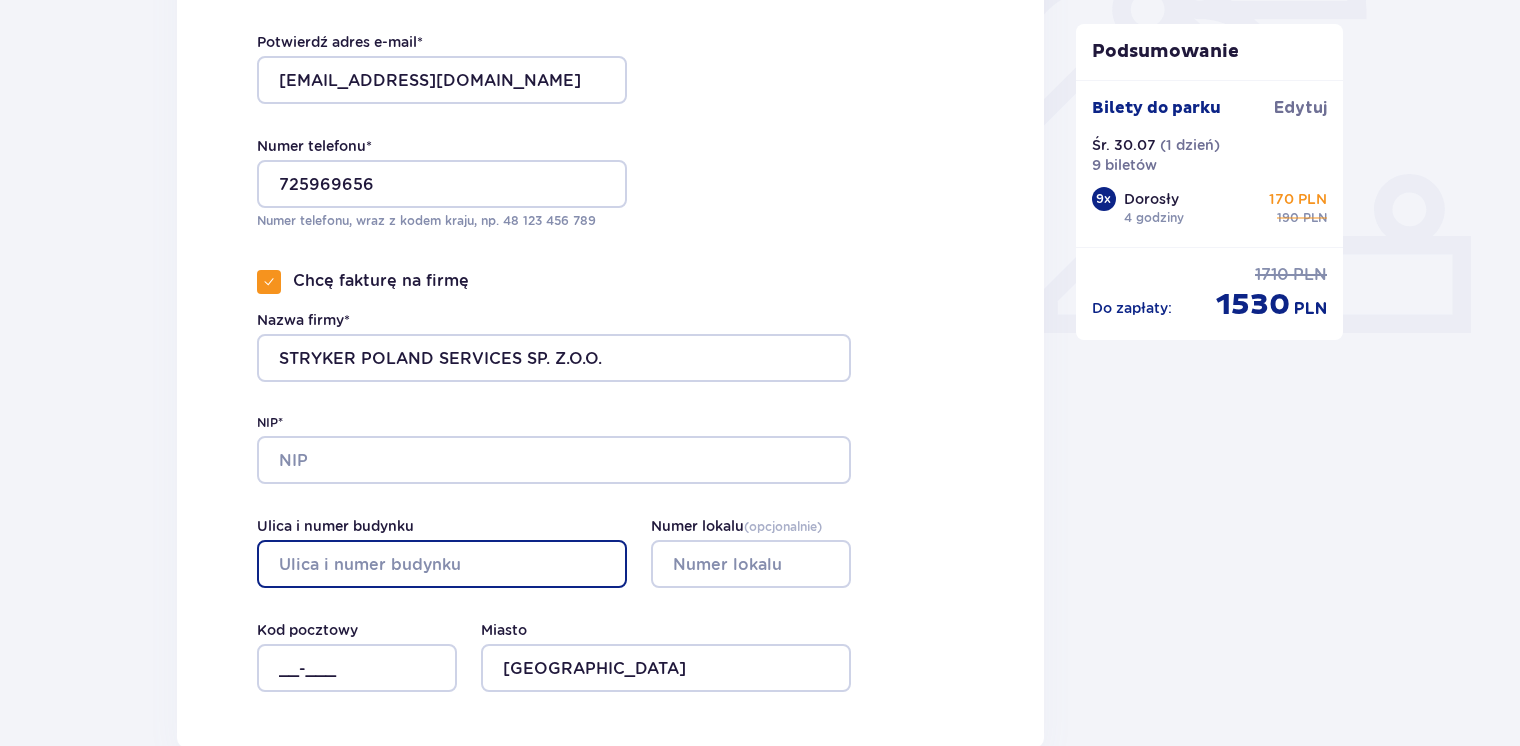 paste on "[PERSON_NAME][STREET_ADDRESS]" 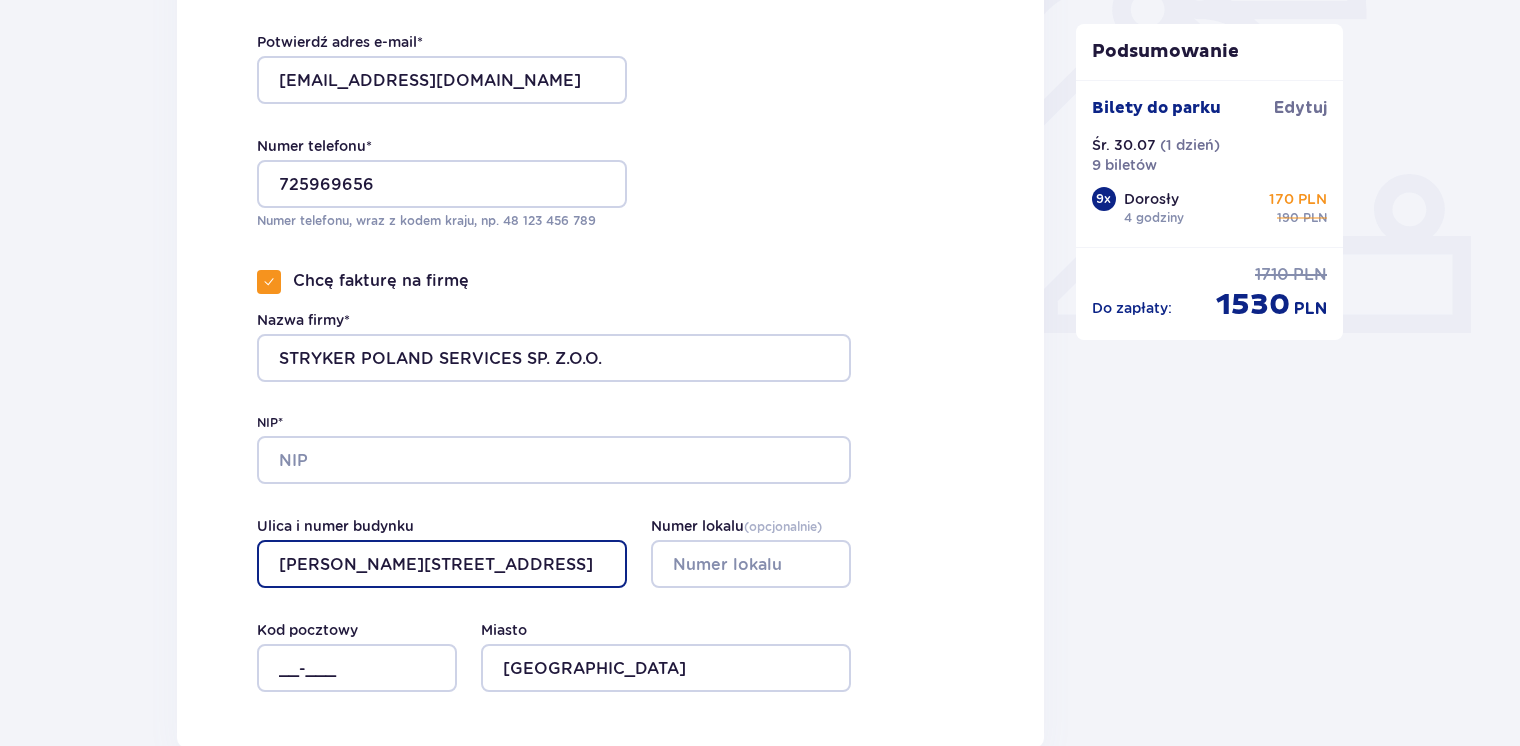 type on "[PERSON_NAME][STREET_ADDRESS]" 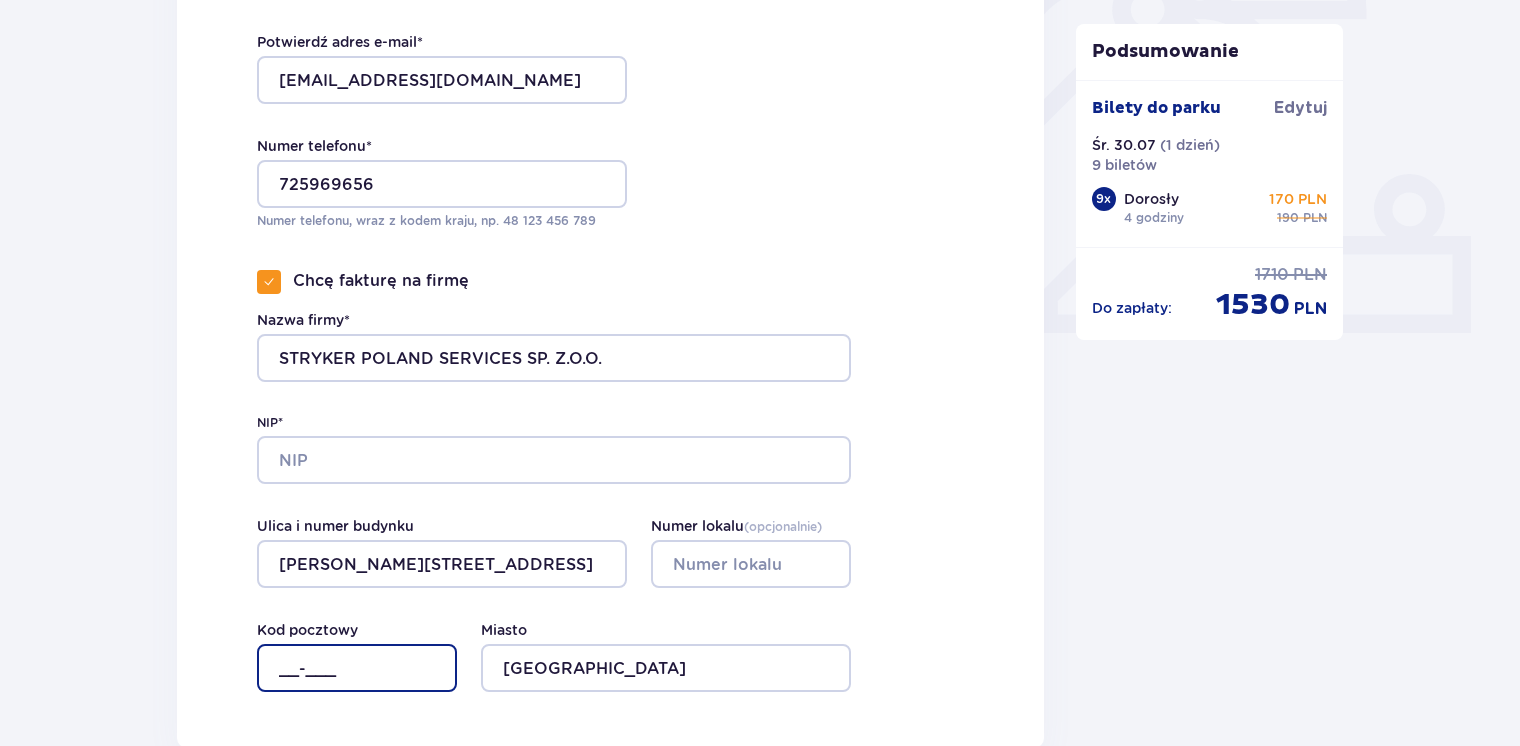 click on "__-___" at bounding box center [357, 668] 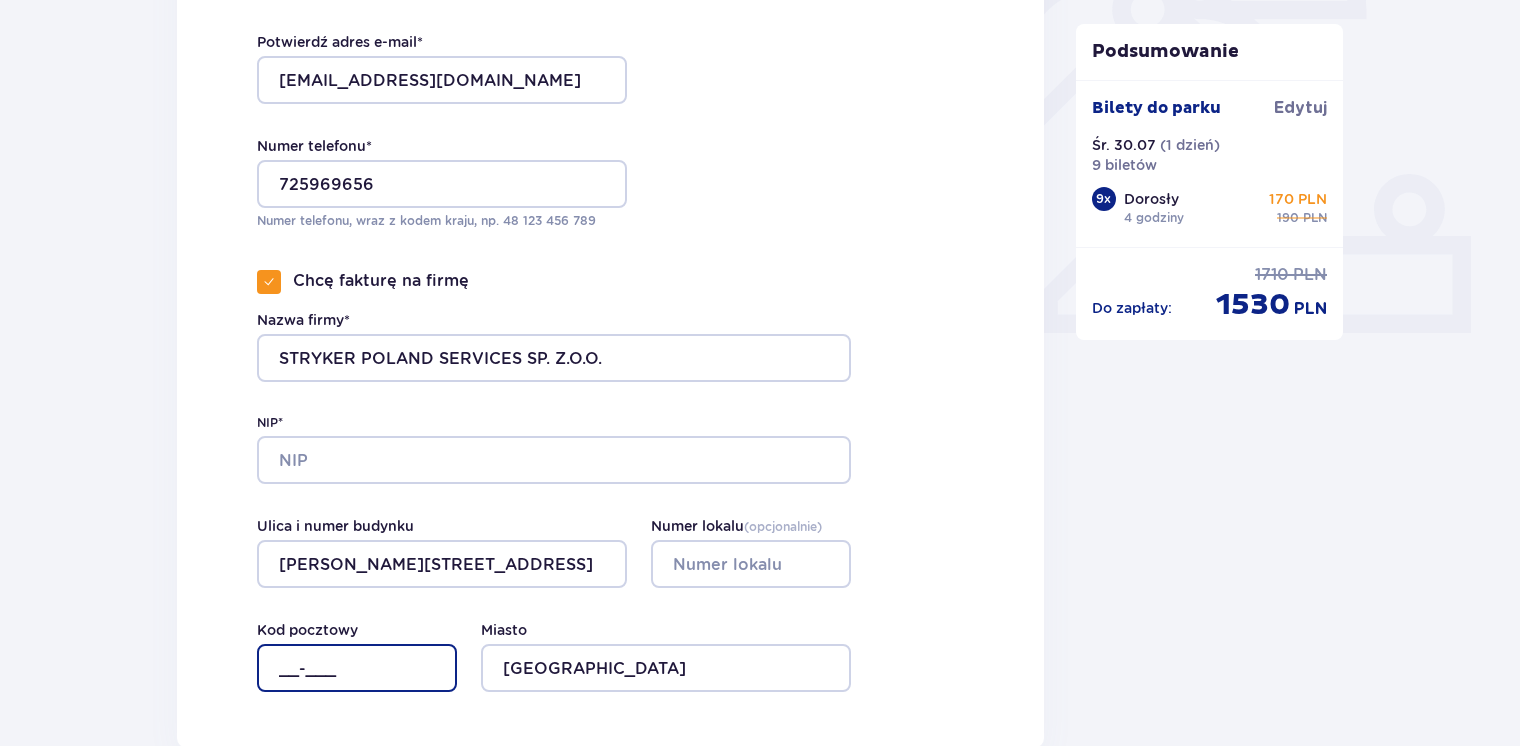 type on "00-843" 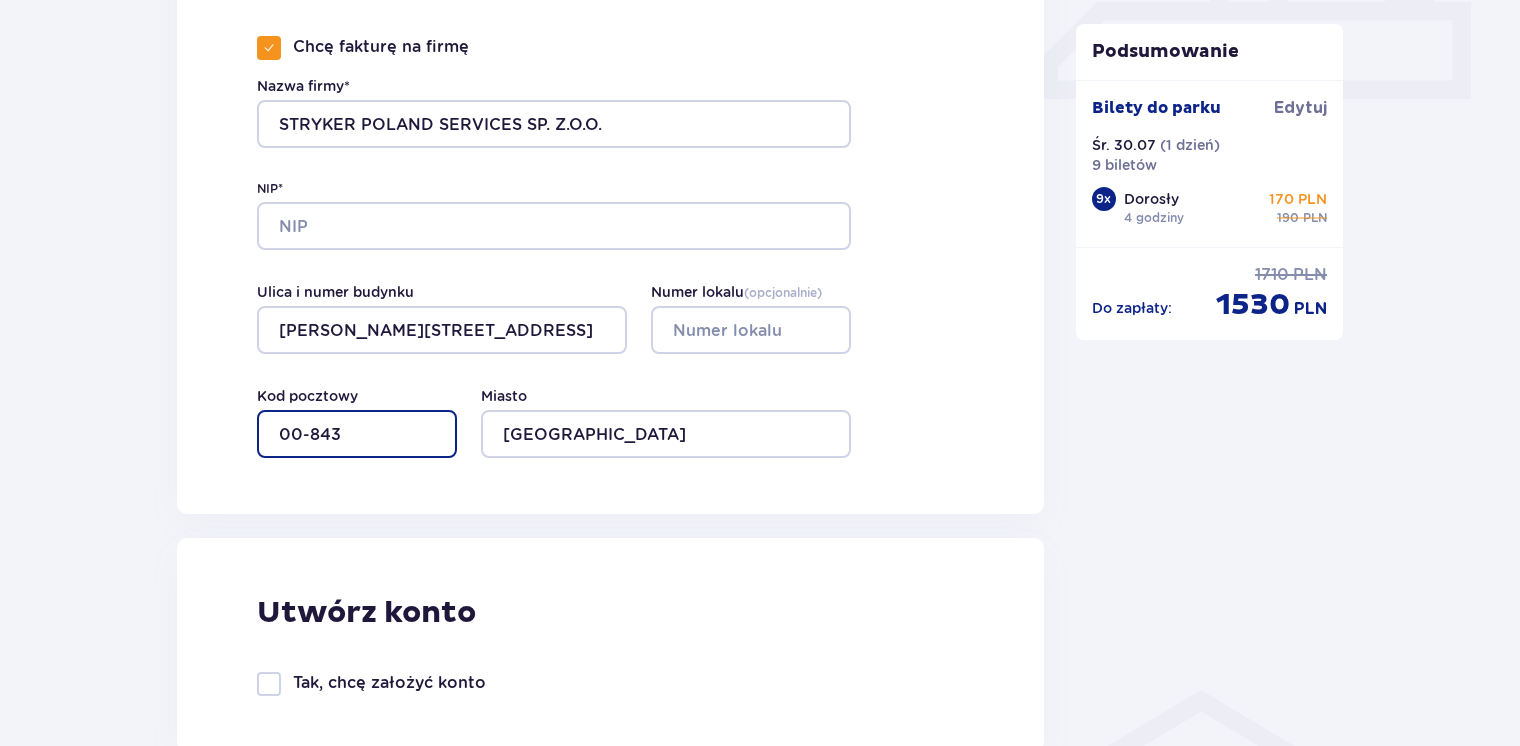 scroll, scrollTop: 1200, scrollLeft: 0, axis: vertical 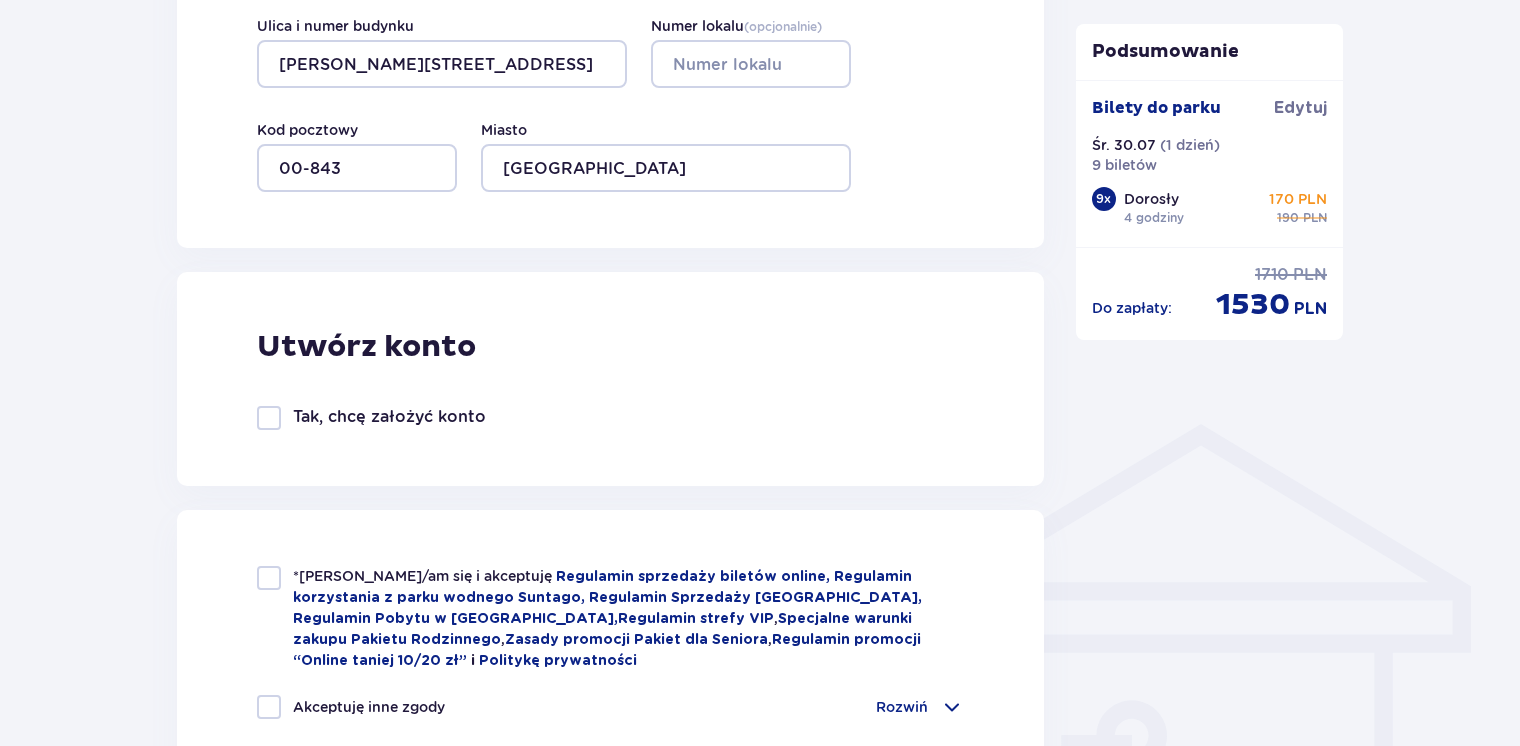 click at bounding box center [269, 578] 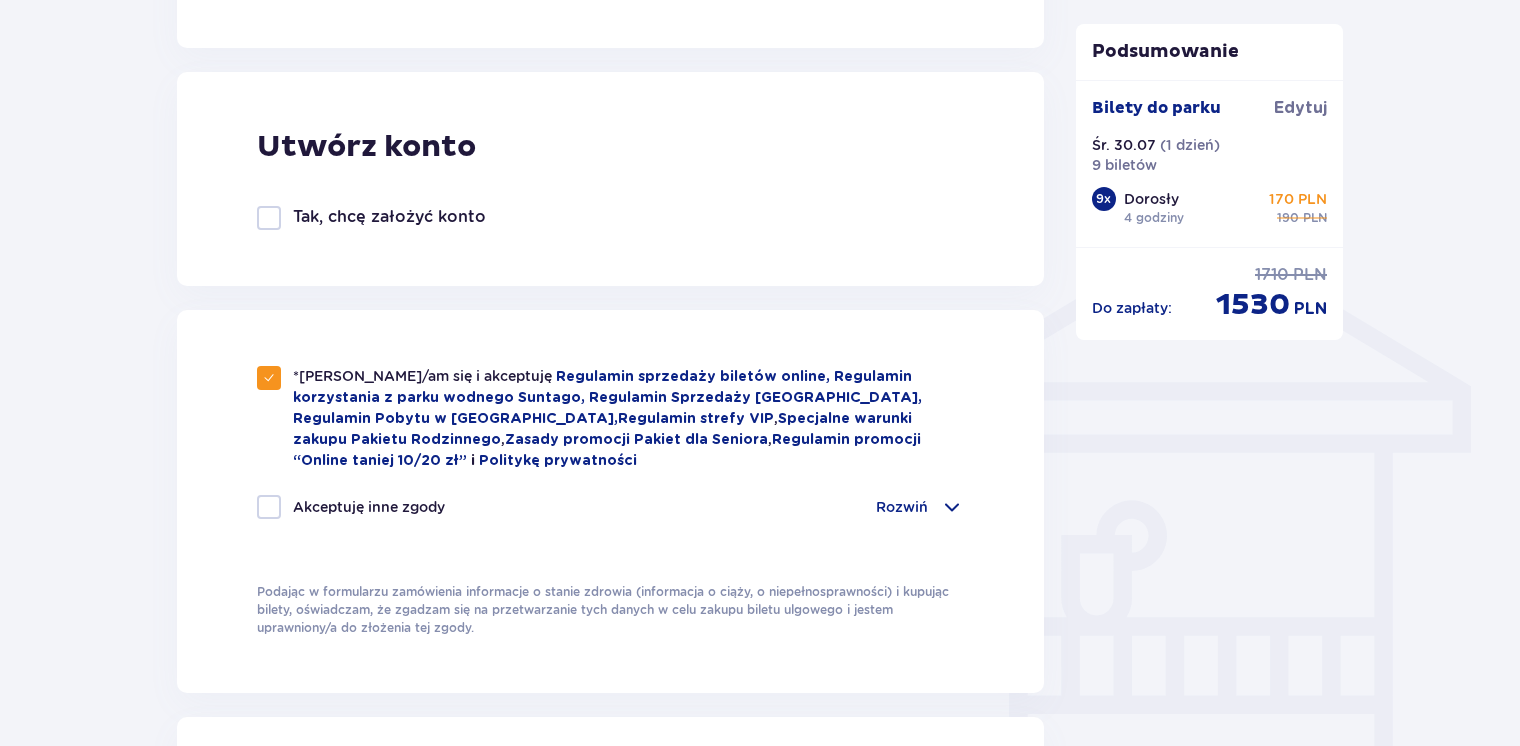 scroll, scrollTop: 800, scrollLeft: 0, axis: vertical 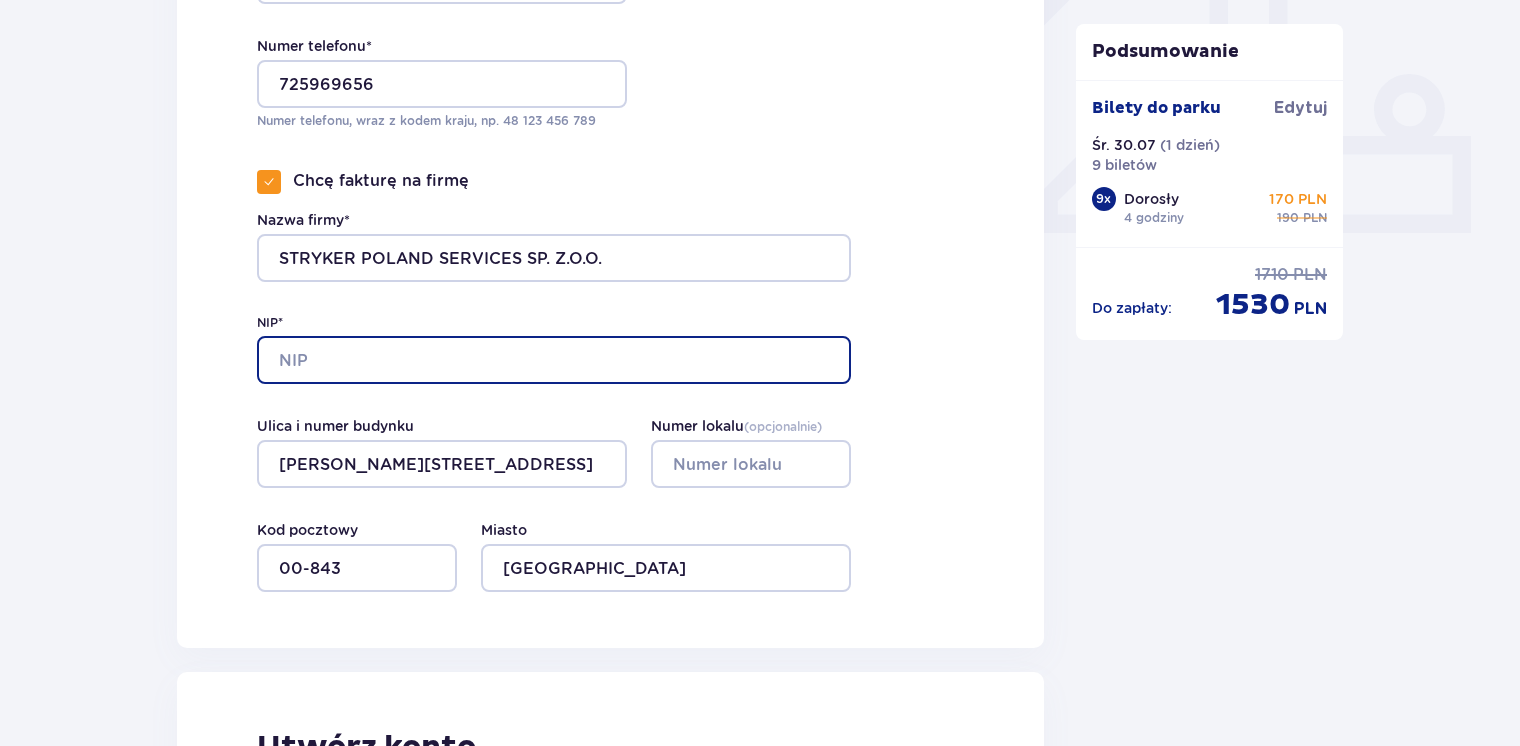 click on "NIP*" at bounding box center (554, 360) 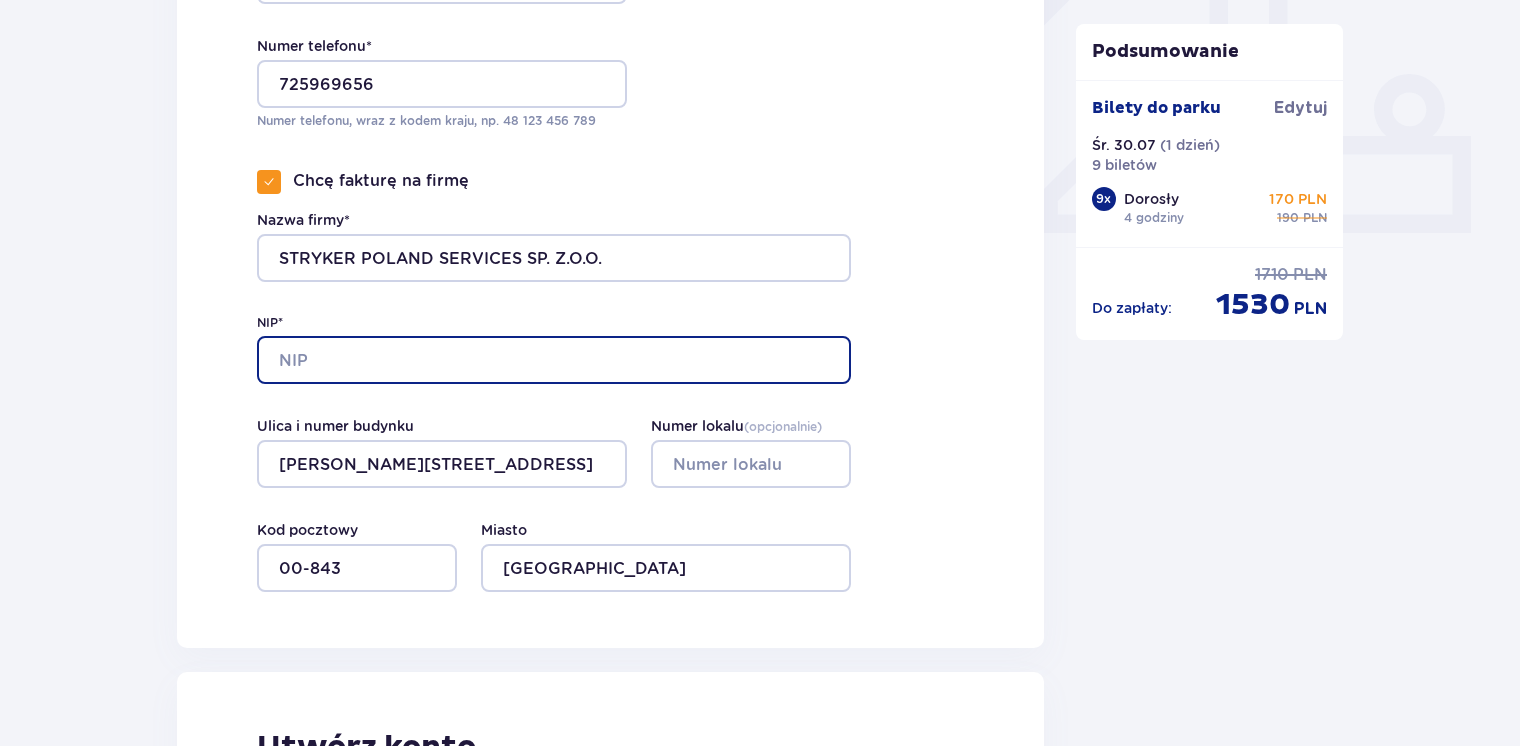 paste on "5272971973" 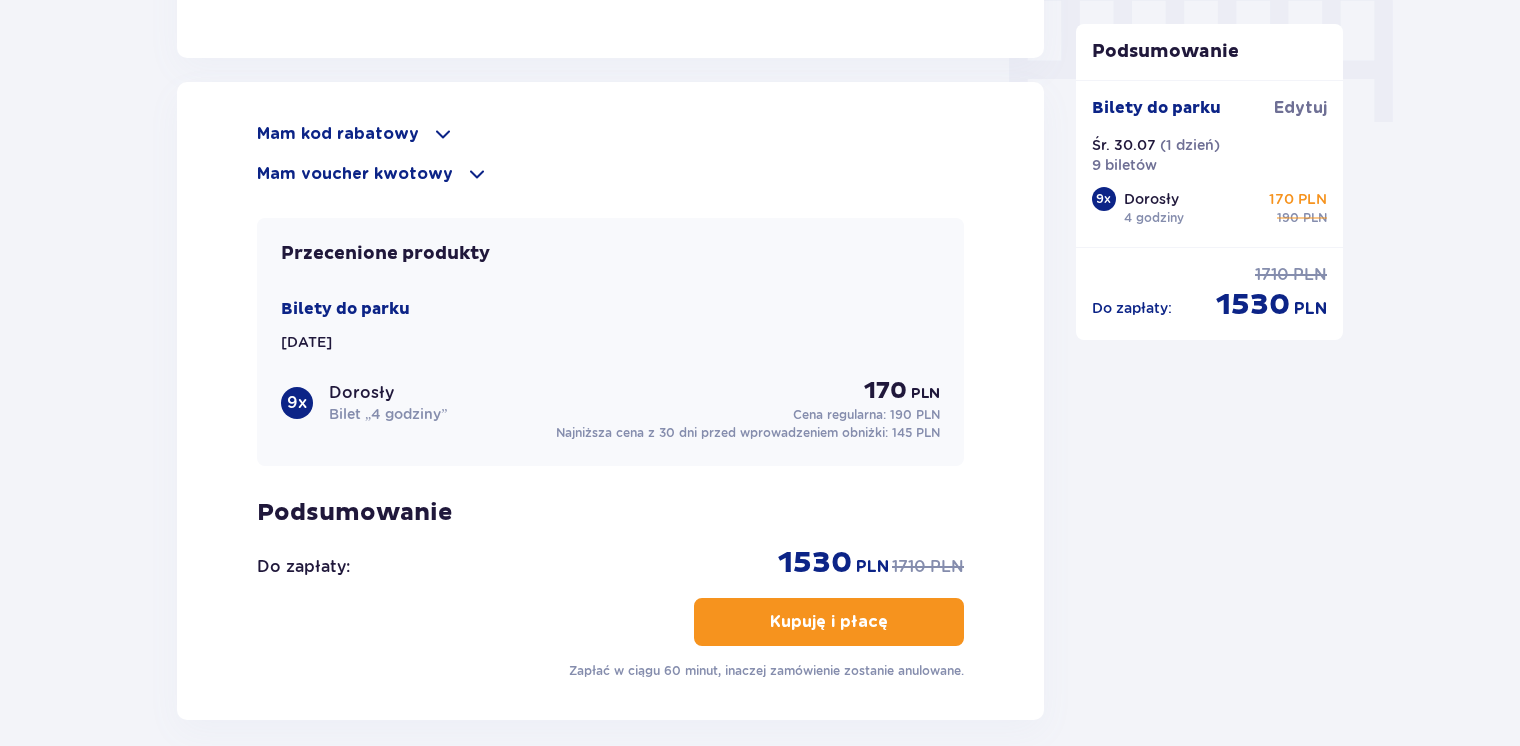 scroll, scrollTop: 2000, scrollLeft: 0, axis: vertical 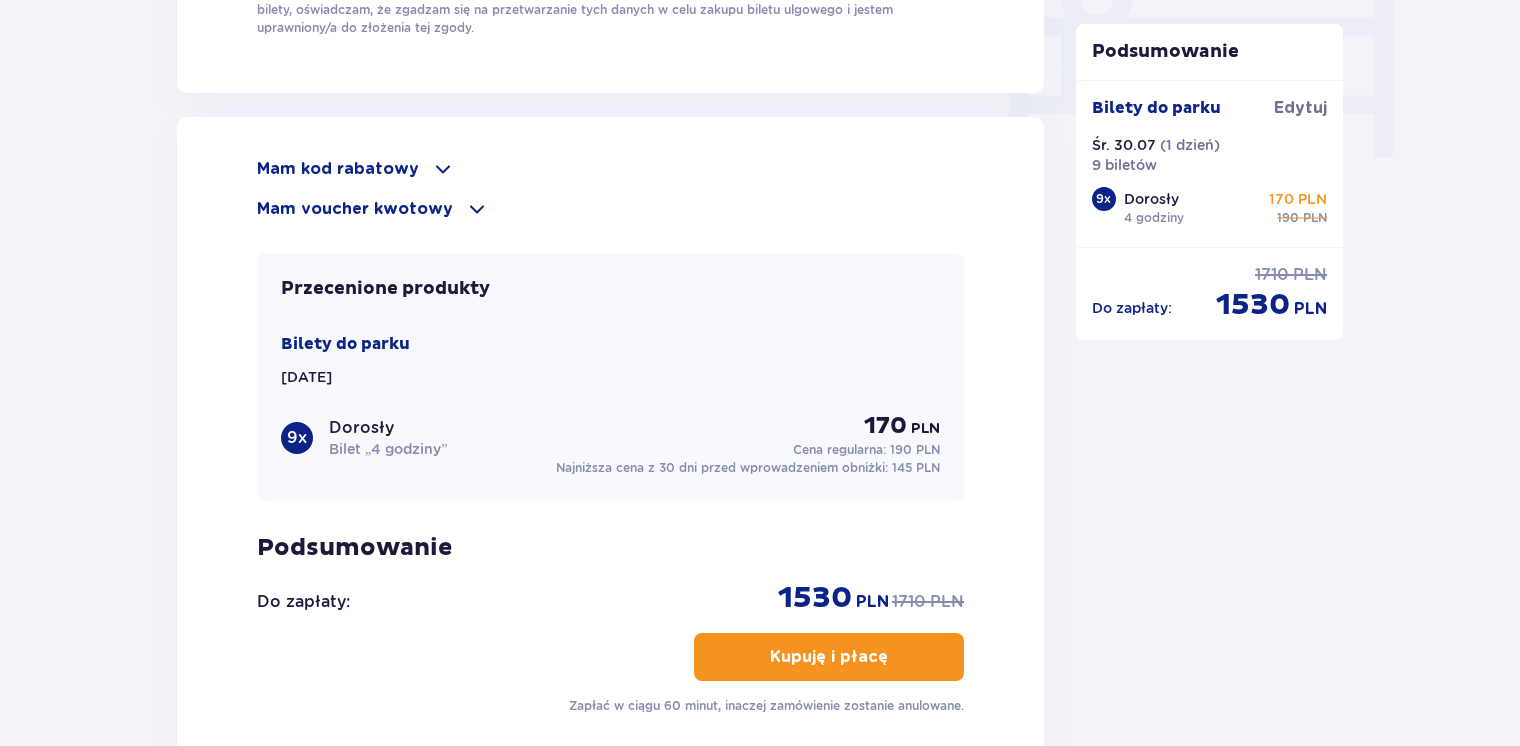 type on "5272971973" 